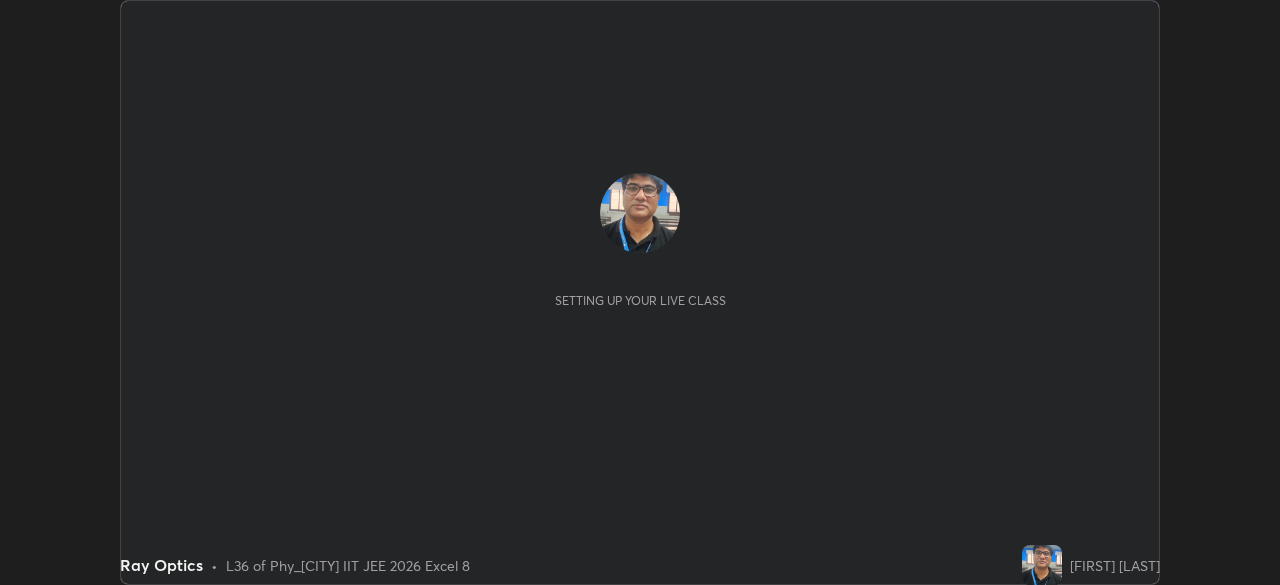 scroll, scrollTop: 0, scrollLeft: 0, axis: both 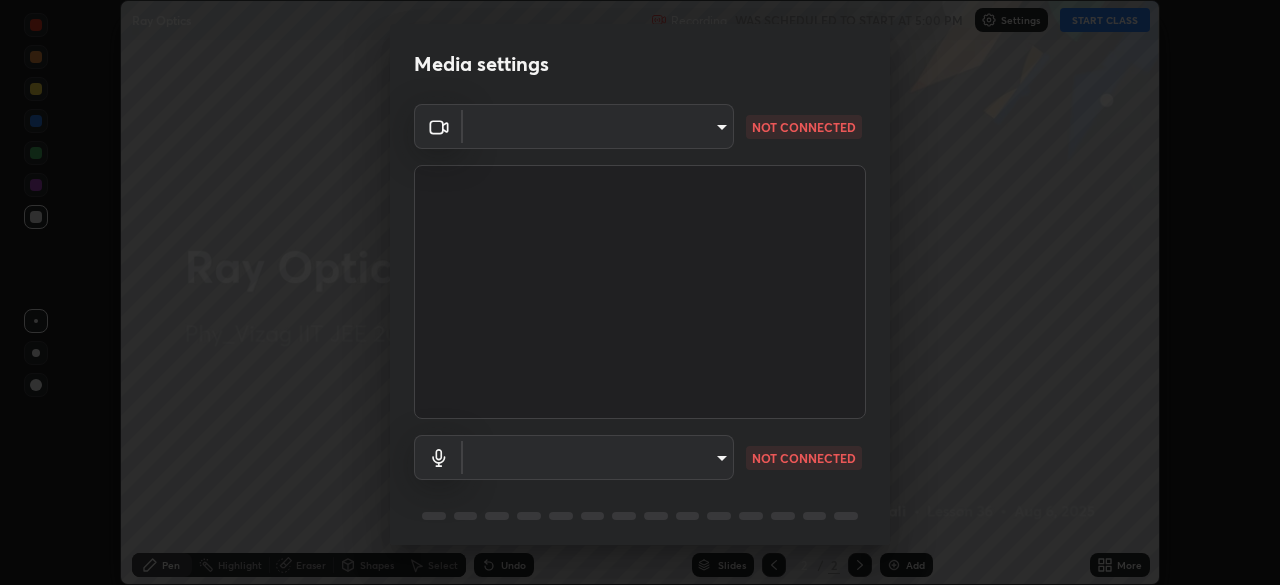 type on "cce9b67fa479fc088f071f13ccfce14e23d766b55a58e29726bfee3f33c1f2ec" 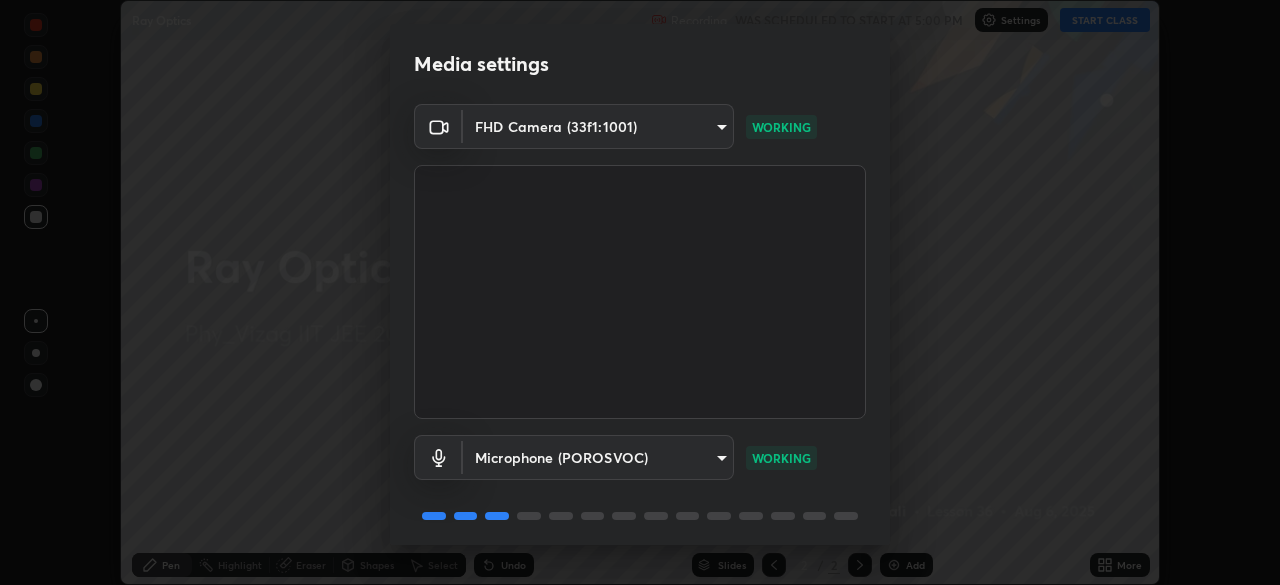 scroll, scrollTop: 71, scrollLeft: 0, axis: vertical 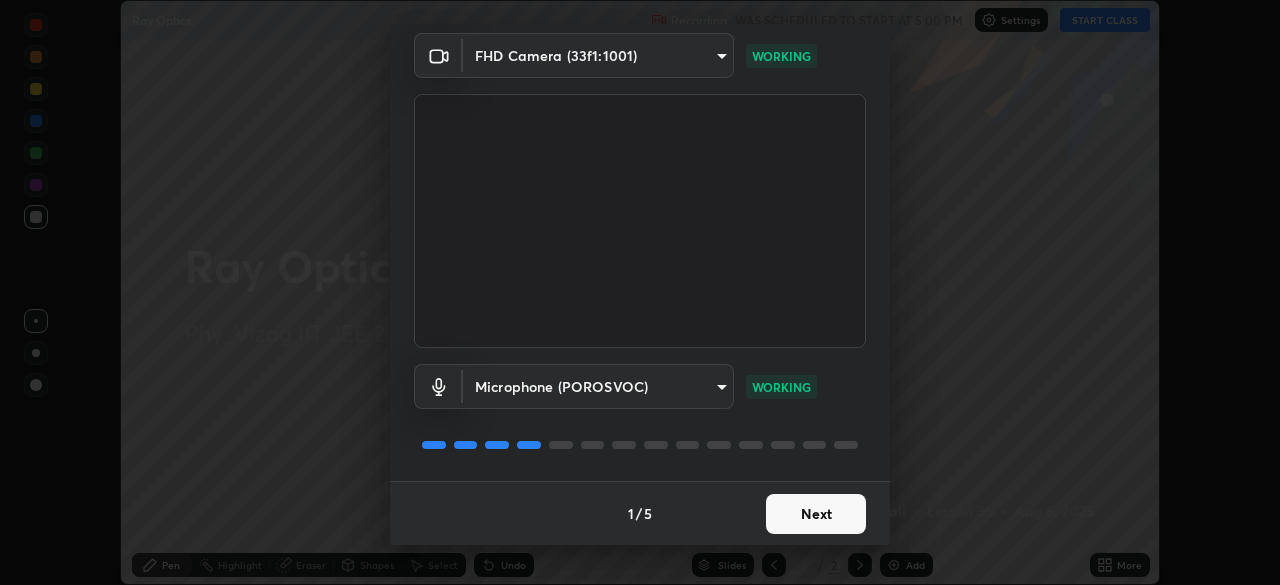 click on "Next" at bounding box center [816, 514] 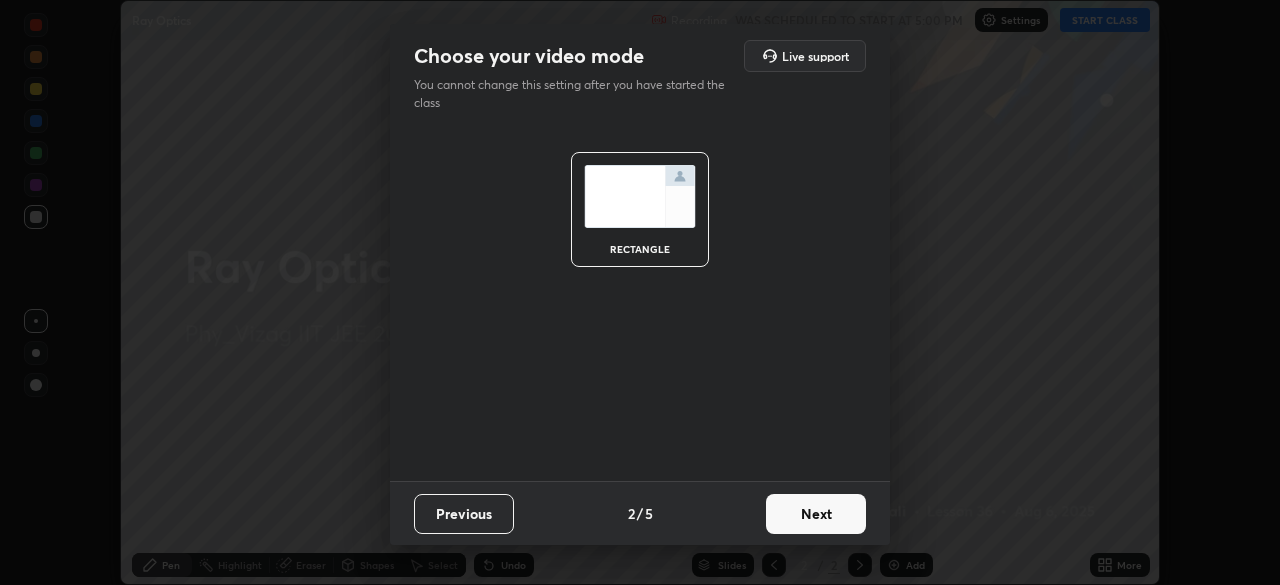 scroll, scrollTop: 0, scrollLeft: 0, axis: both 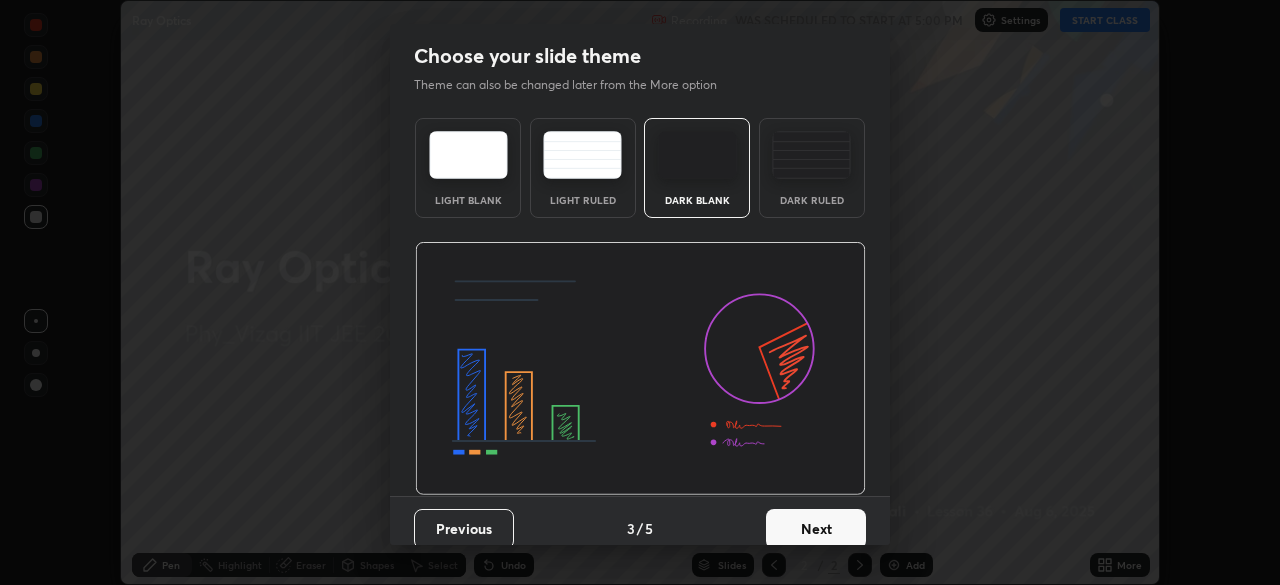 click on "Next" at bounding box center (816, 529) 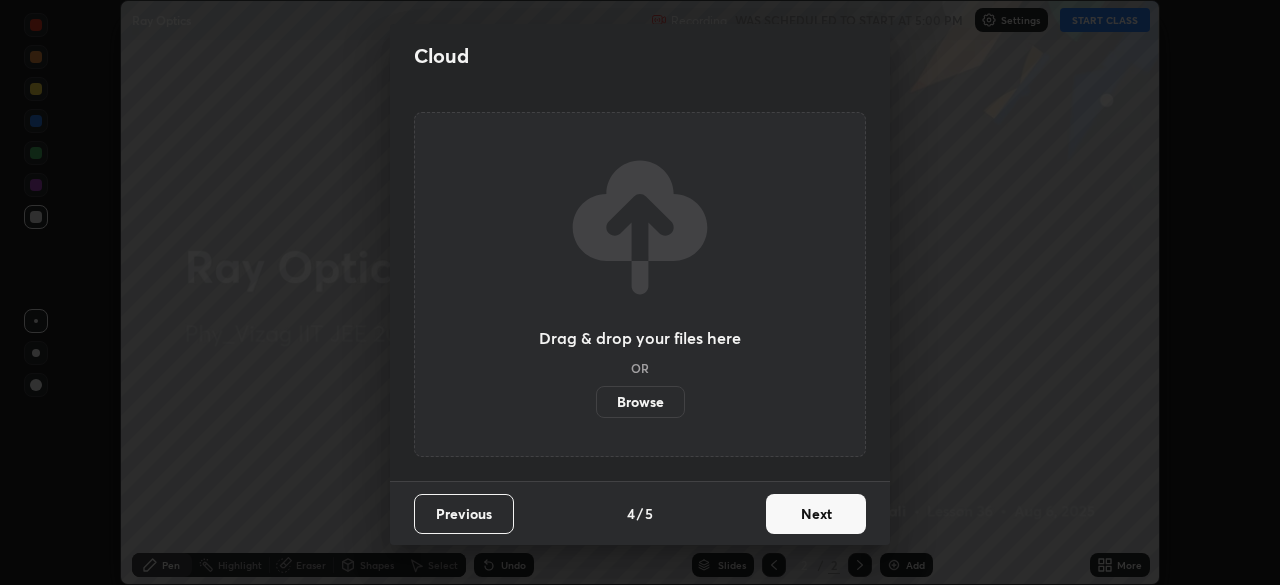 click on "Next" at bounding box center [816, 514] 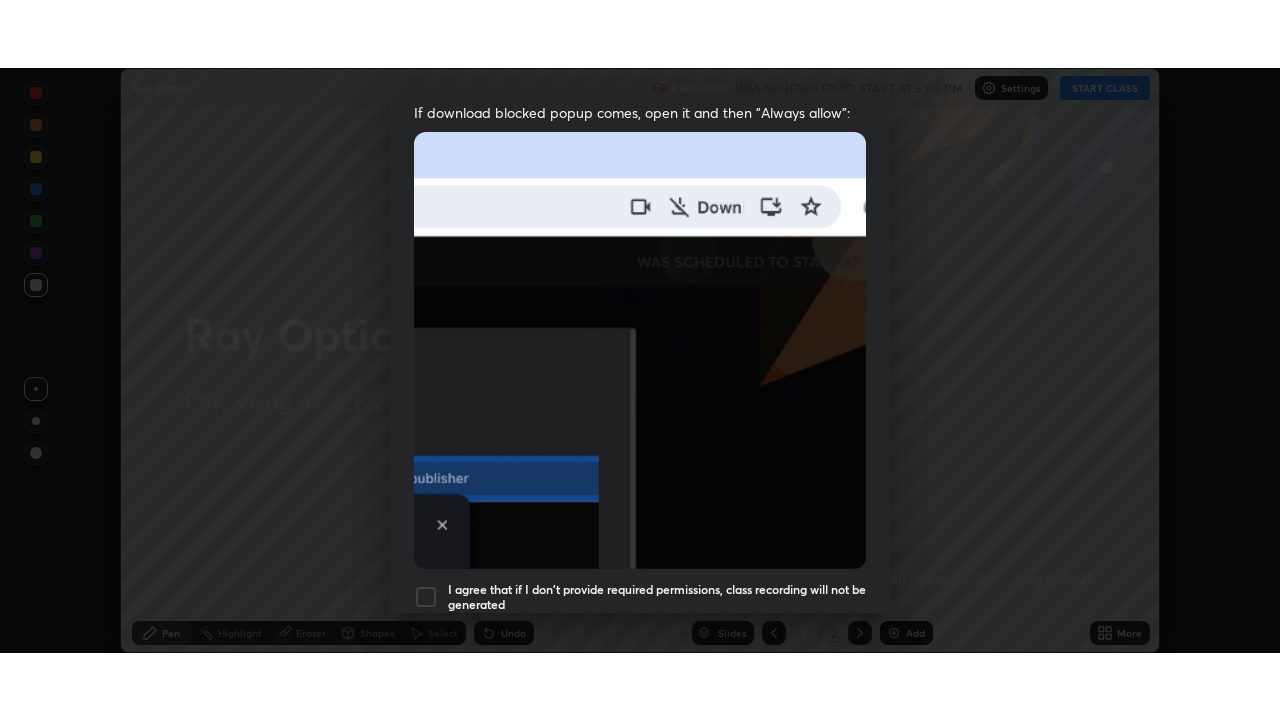scroll, scrollTop: 479, scrollLeft: 0, axis: vertical 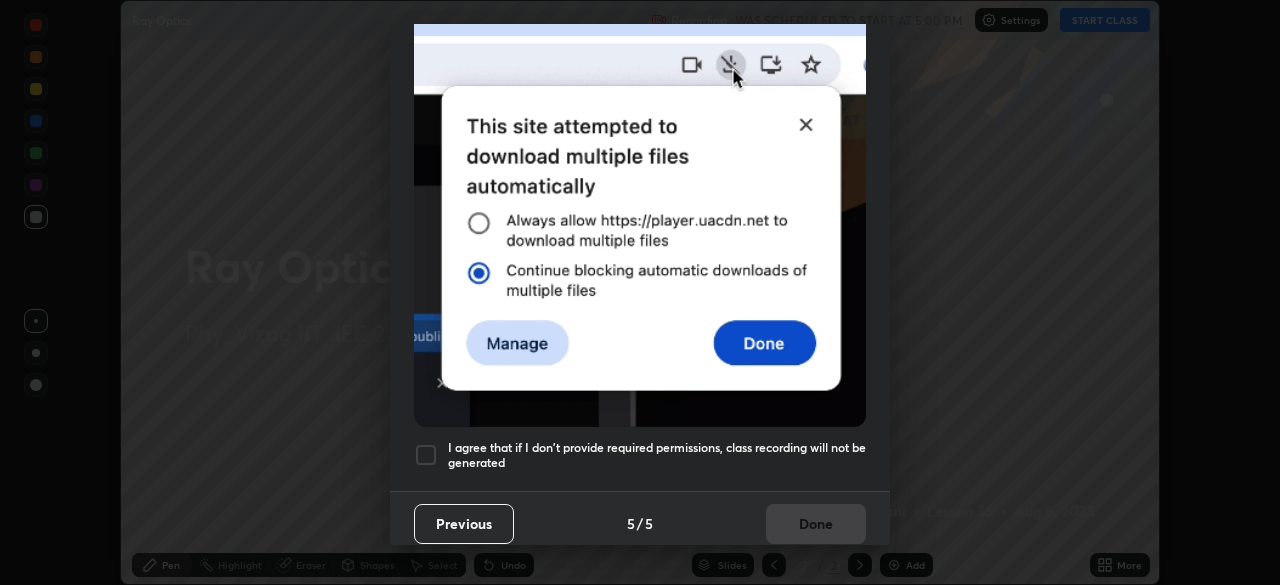 click at bounding box center [426, 455] 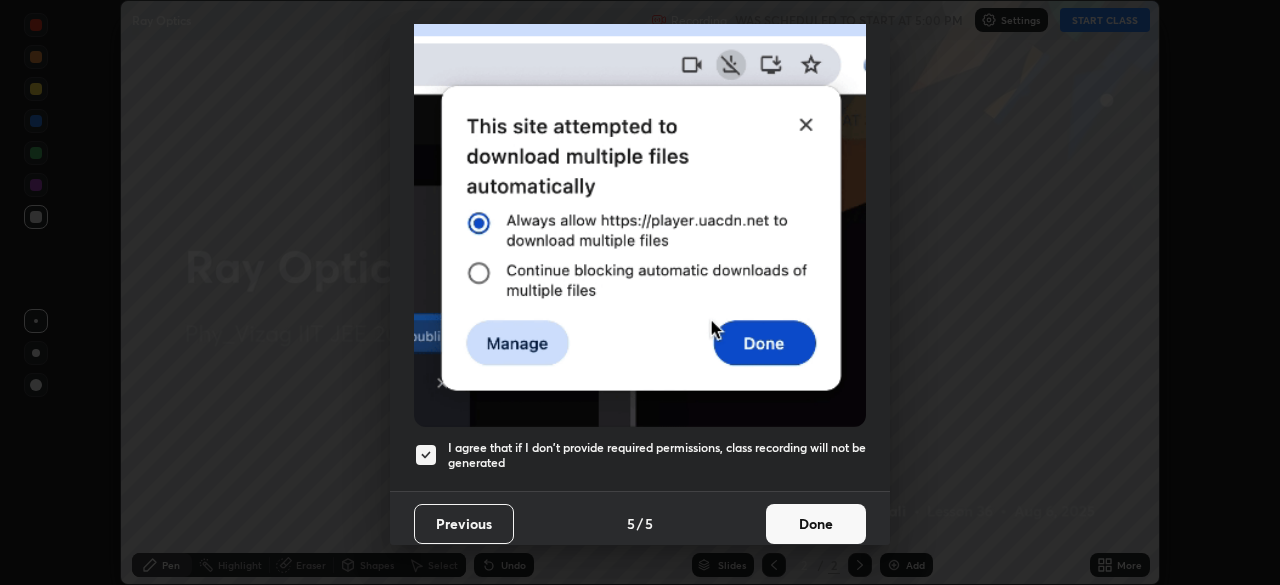 click on "Done" at bounding box center (816, 524) 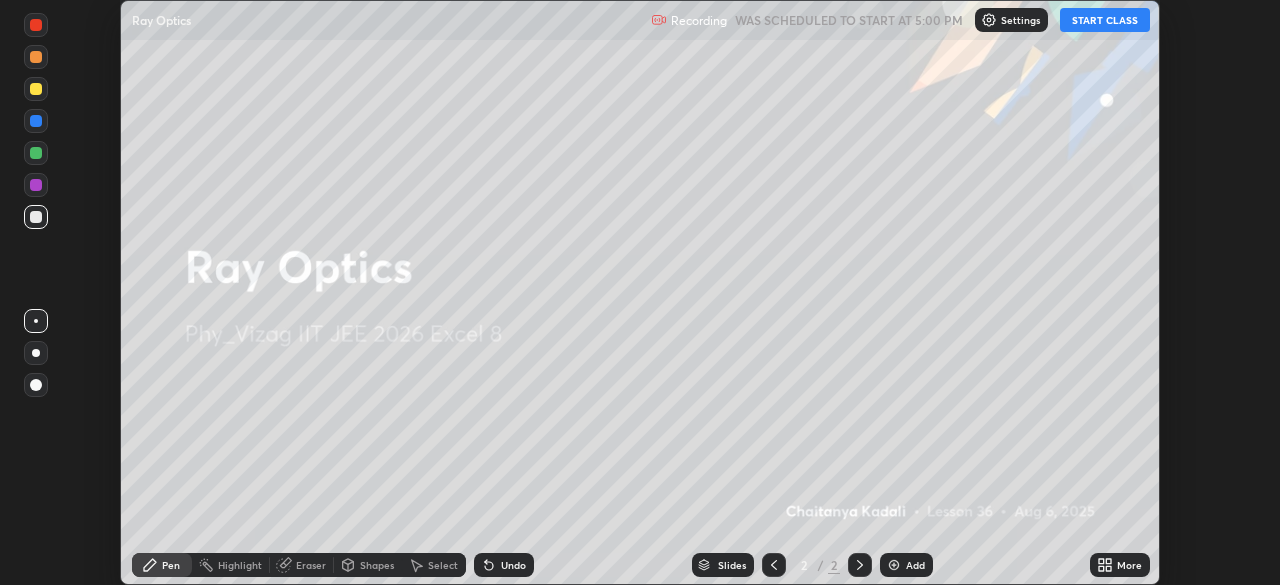 click on "START CLASS" at bounding box center [1105, 20] 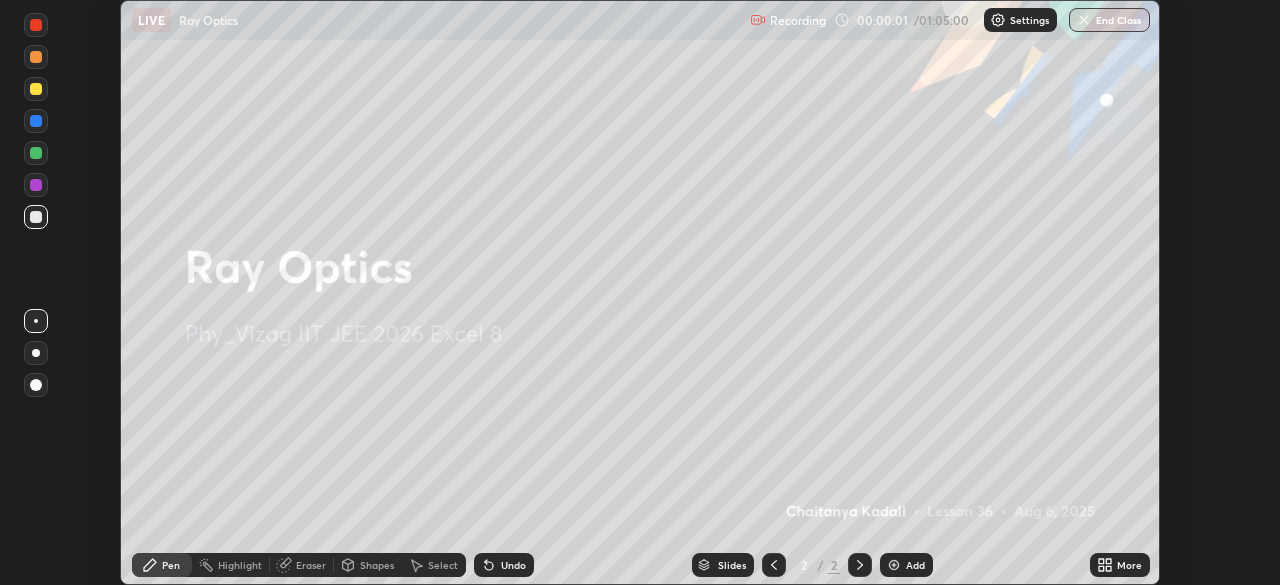 click 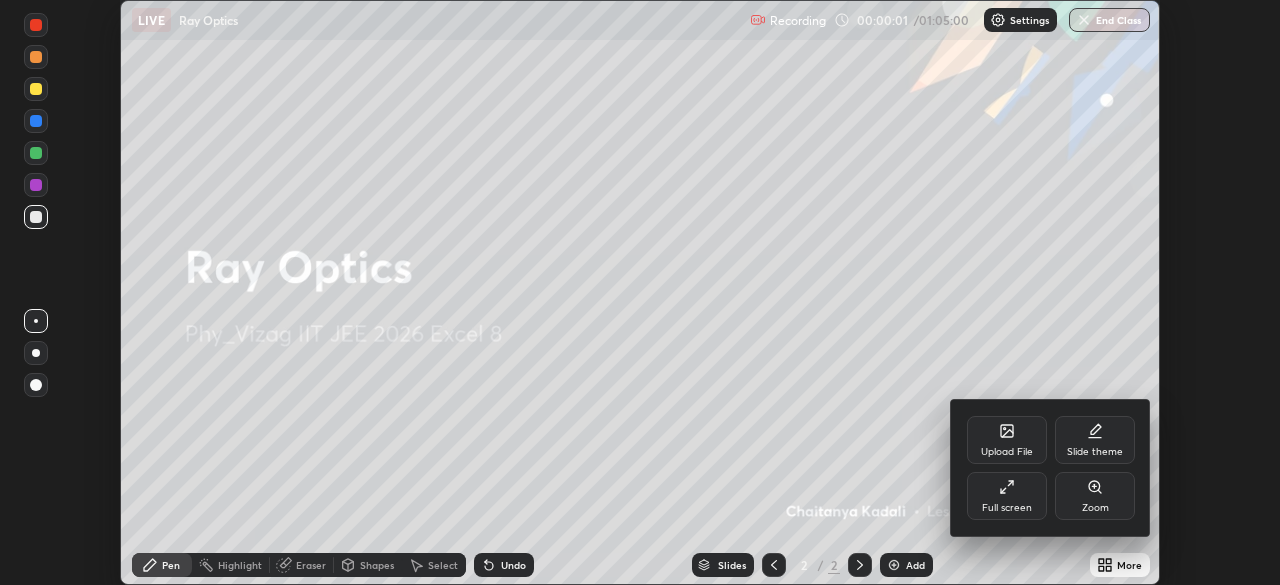 click on "Full screen" at bounding box center [1007, 496] 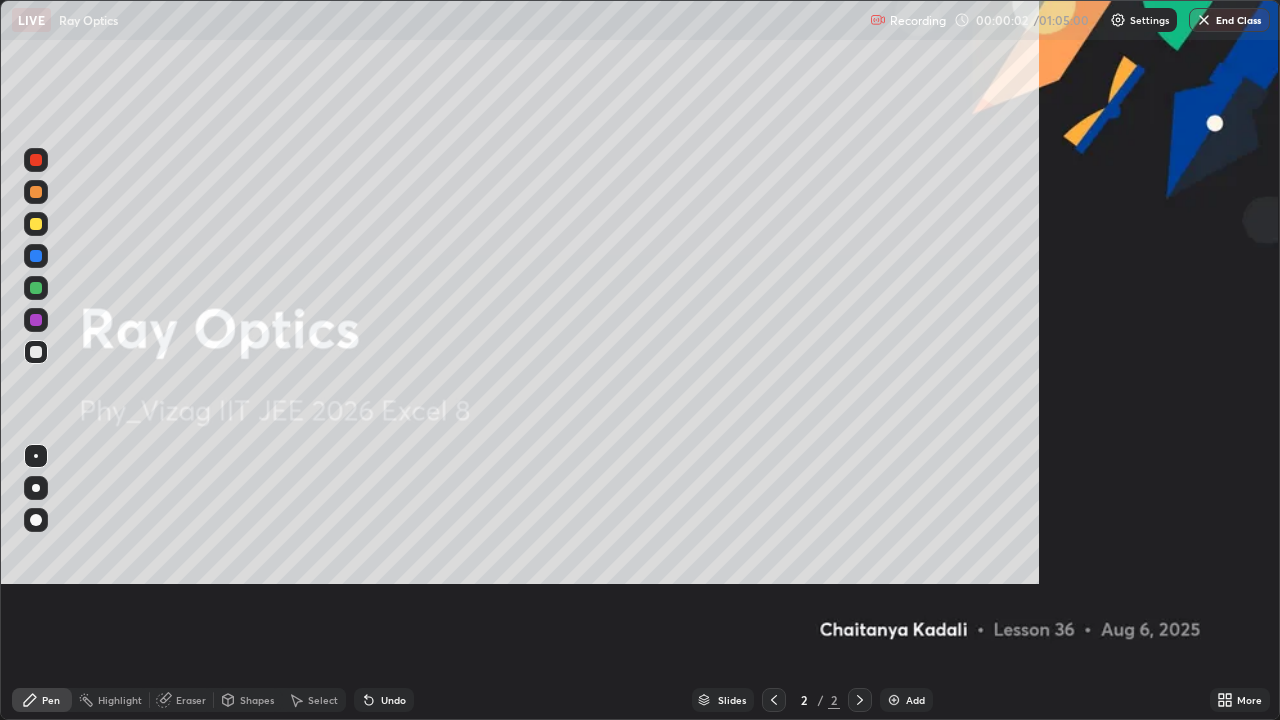 scroll, scrollTop: 99280, scrollLeft: 98720, axis: both 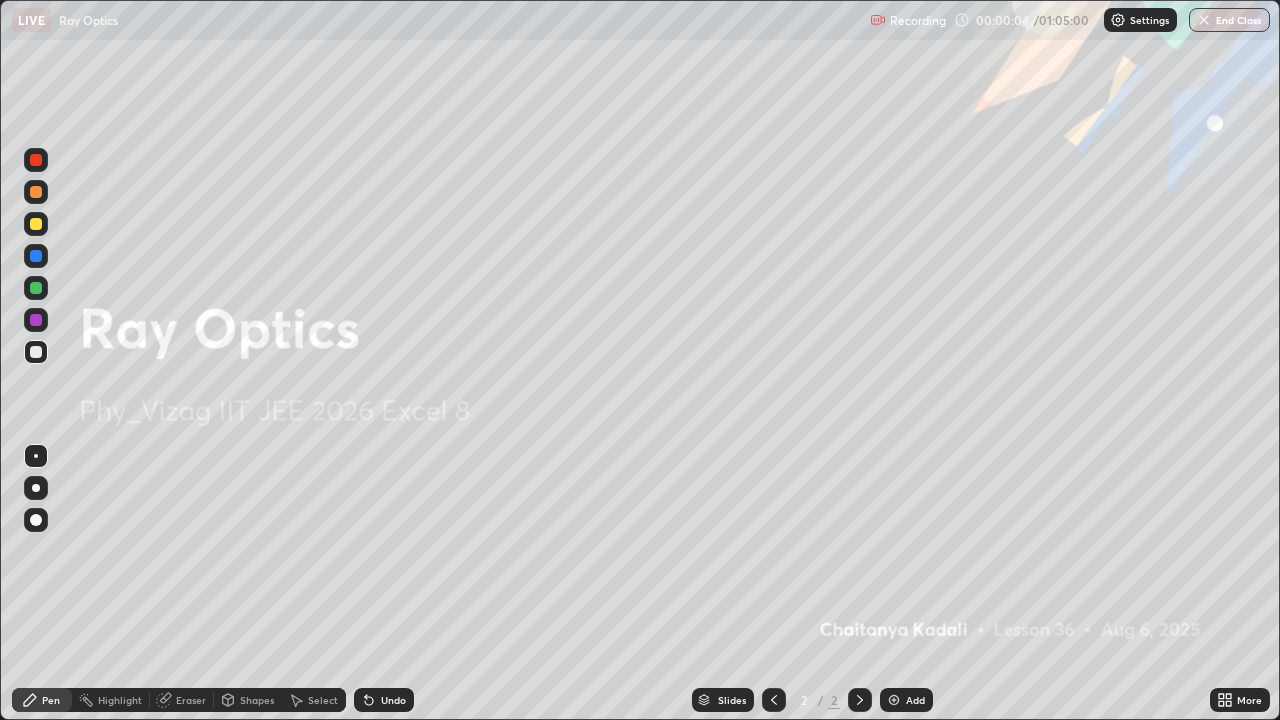 click at bounding box center [36, 352] 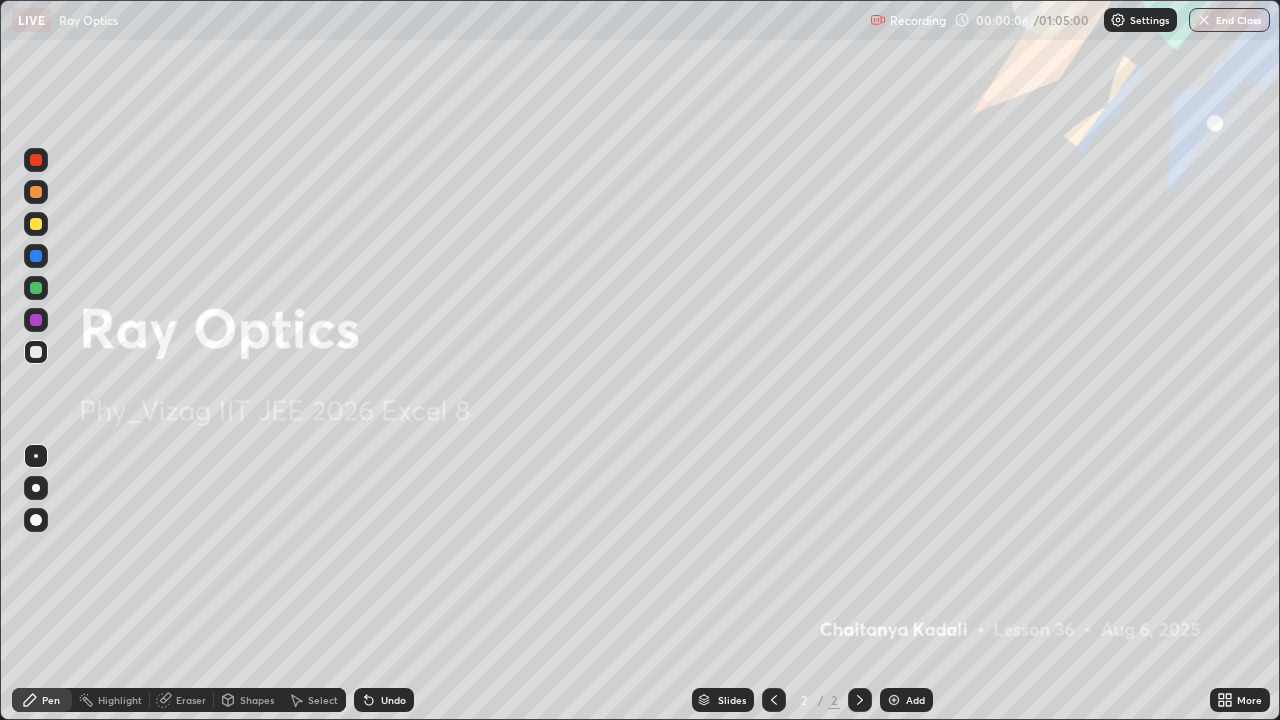 click on "Add" at bounding box center [906, 700] 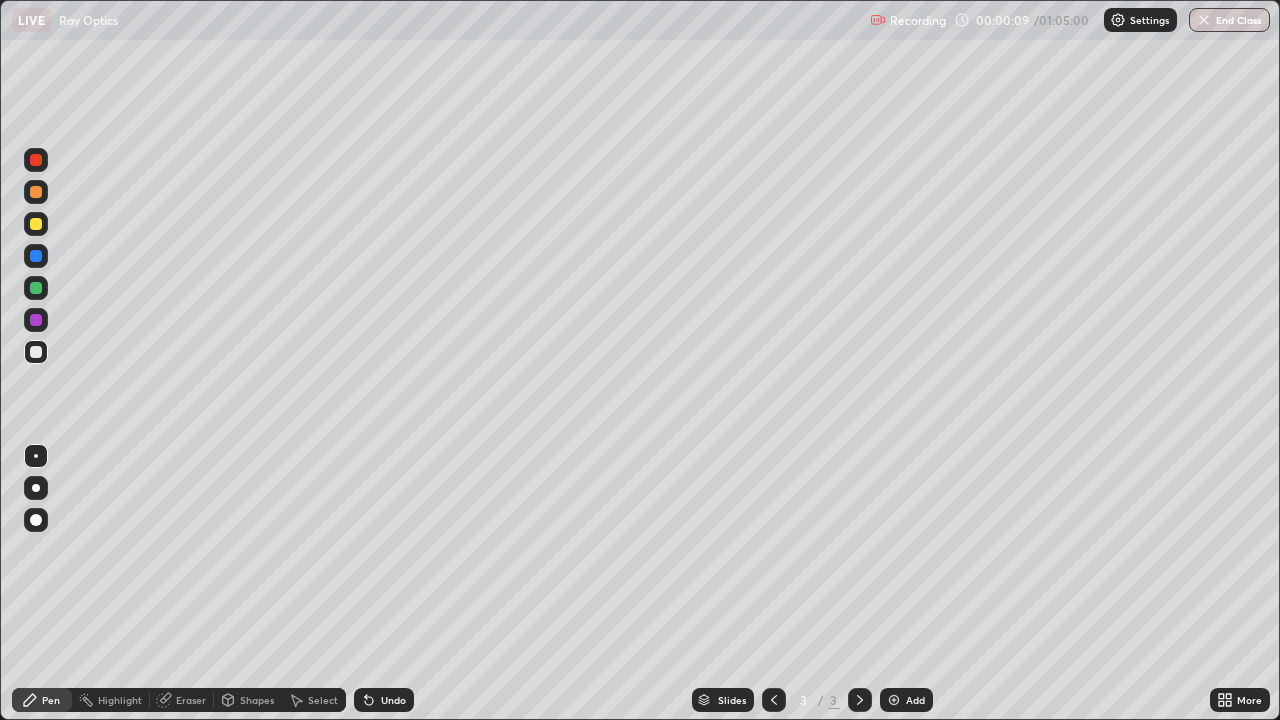 click at bounding box center (36, 520) 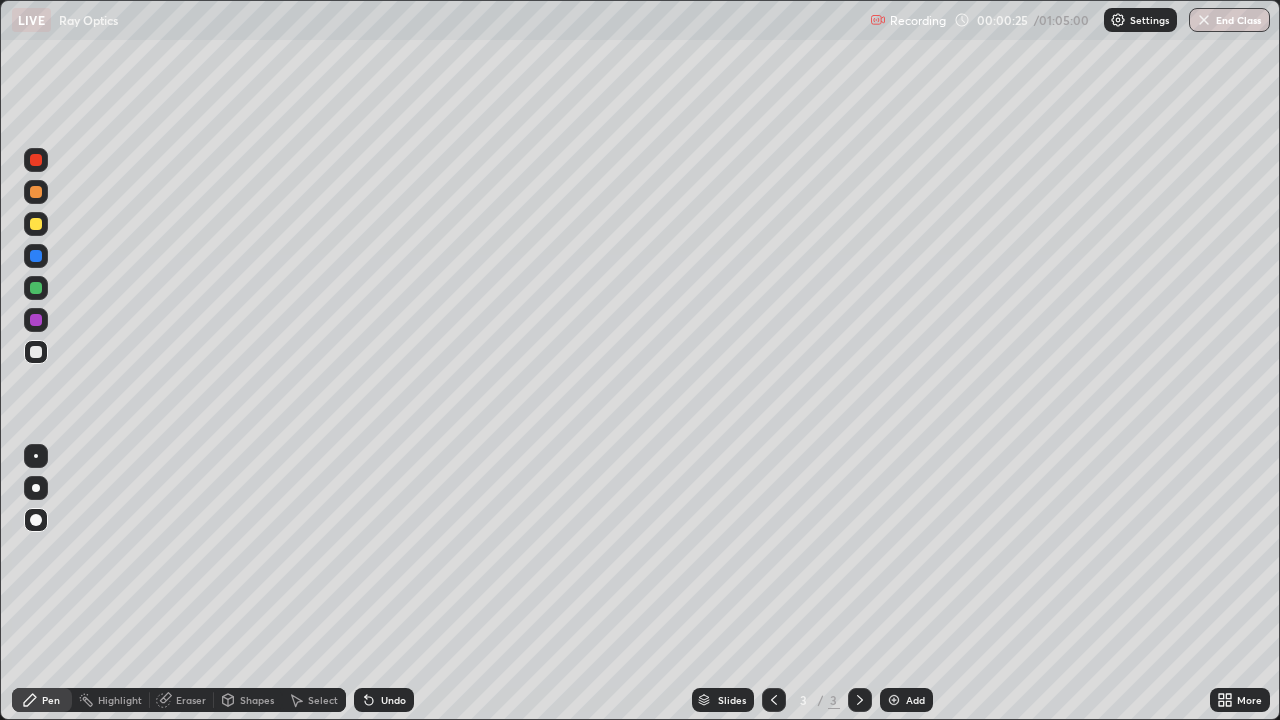 click on "Undo" at bounding box center (393, 700) 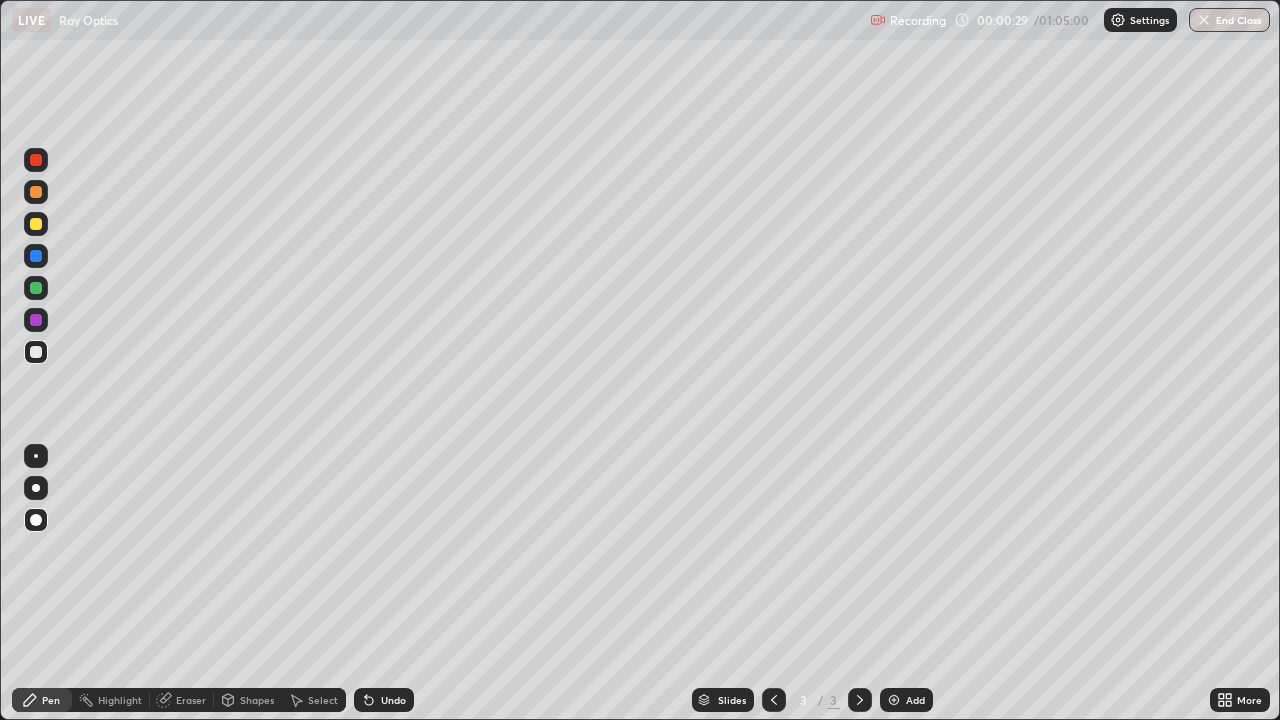 click at bounding box center (36, 256) 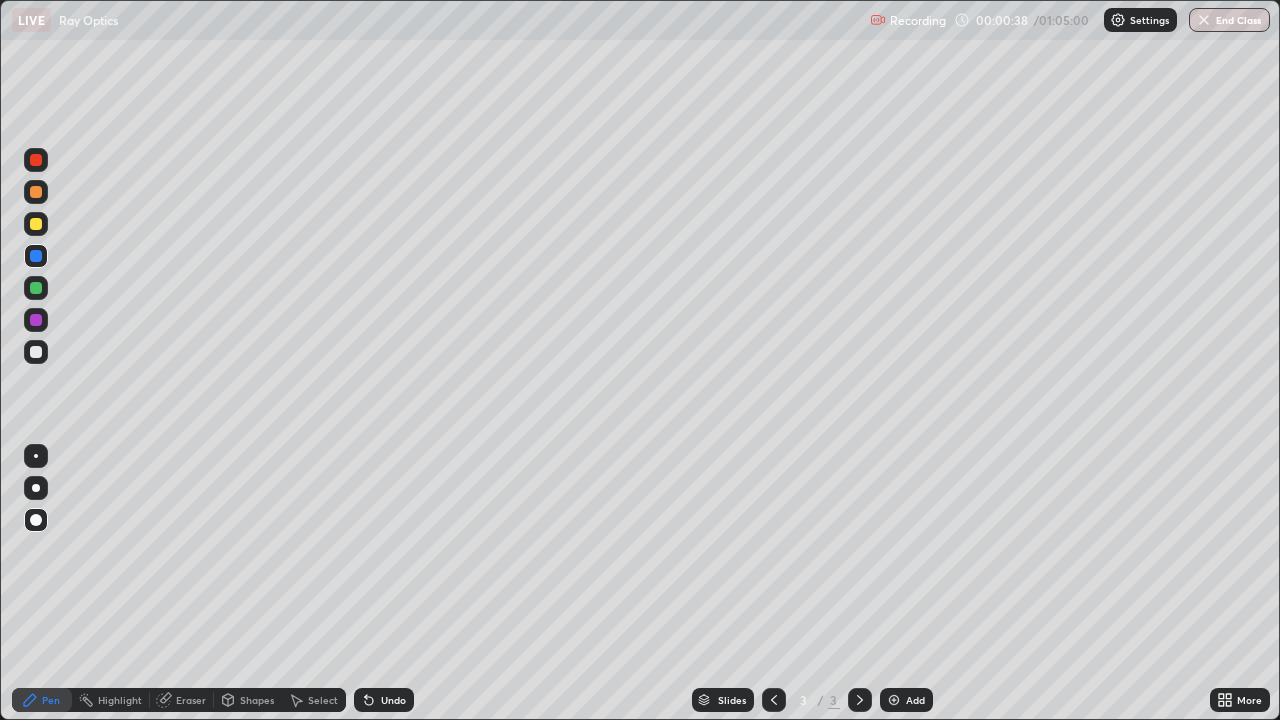 click at bounding box center (36, 160) 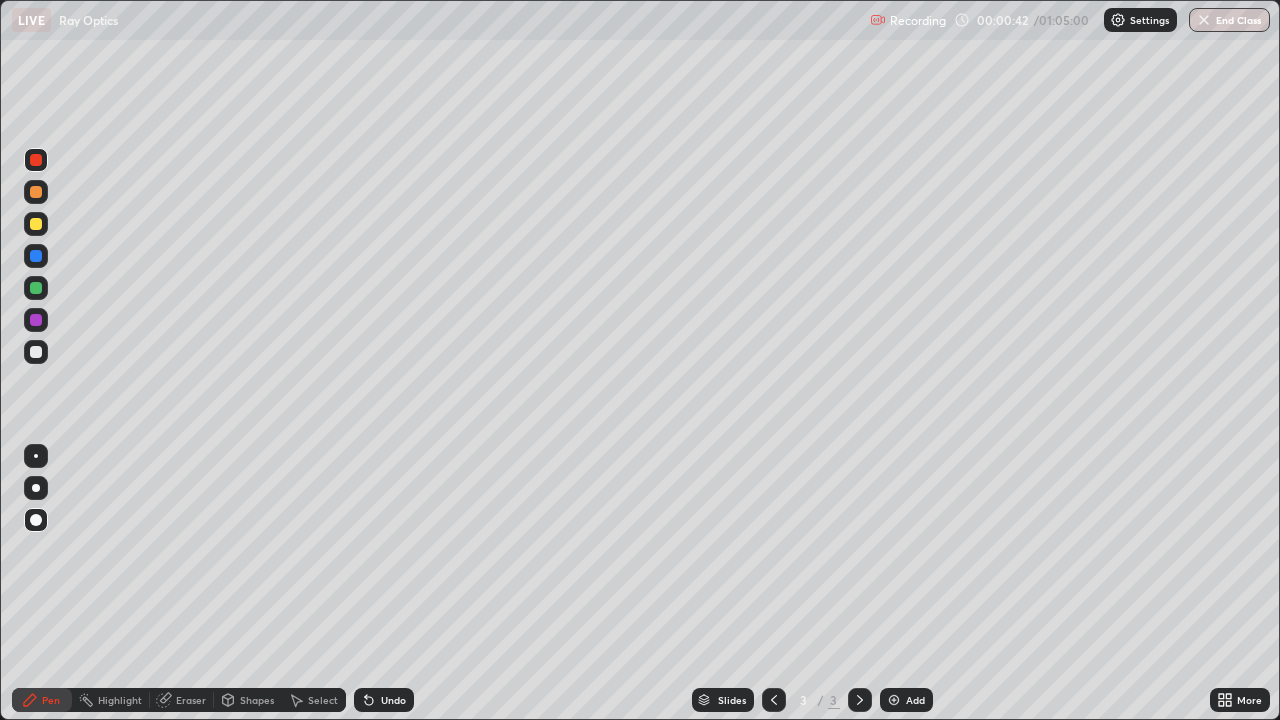 click at bounding box center (36, 320) 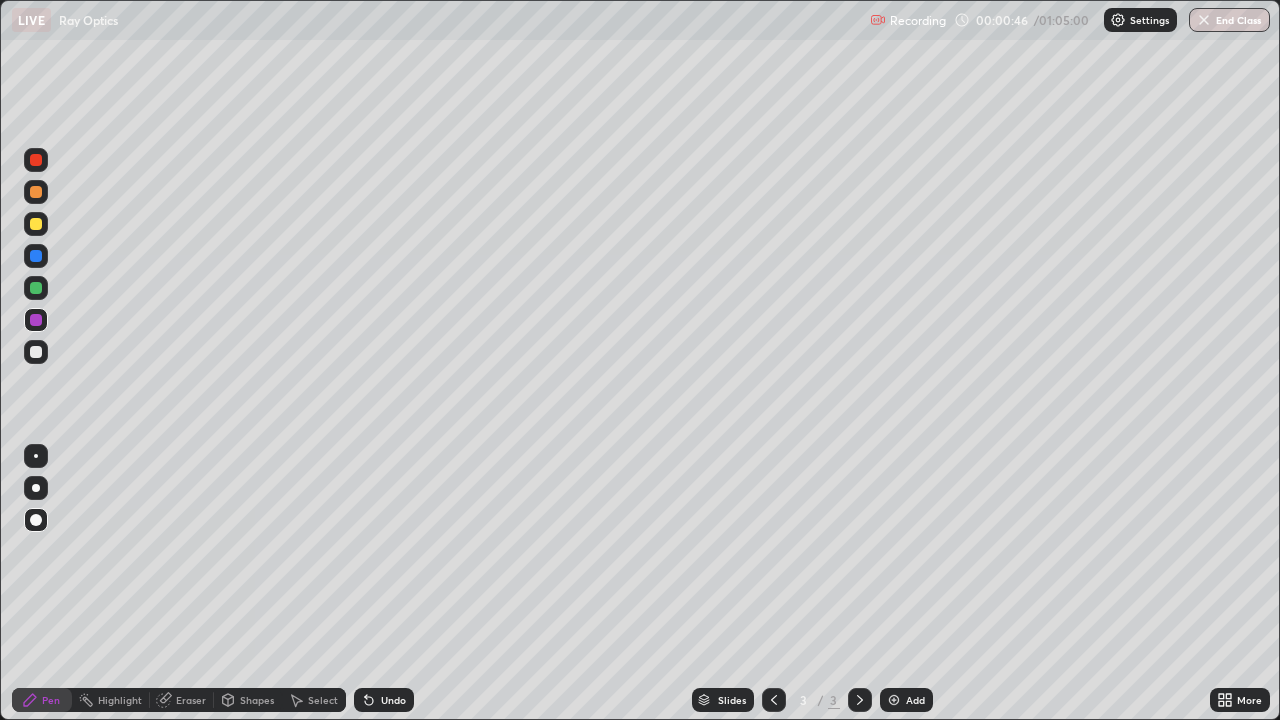 click at bounding box center (36, 160) 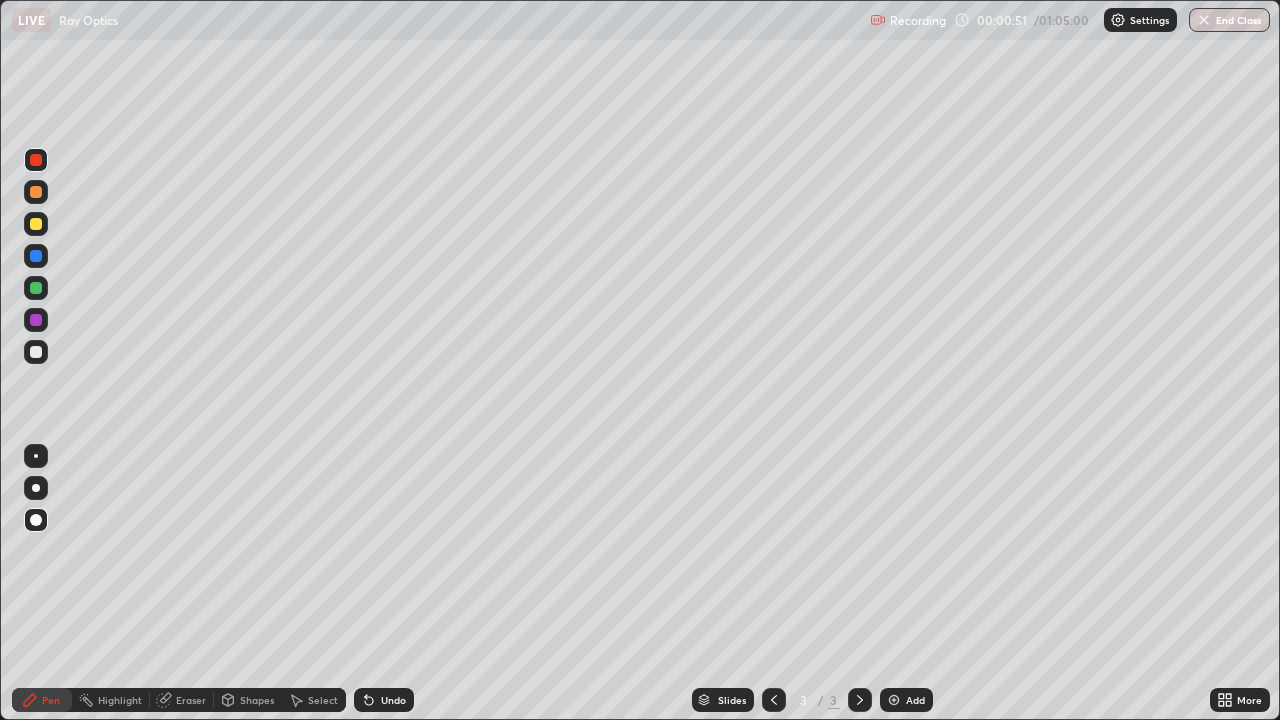 click at bounding box center (36, 352) 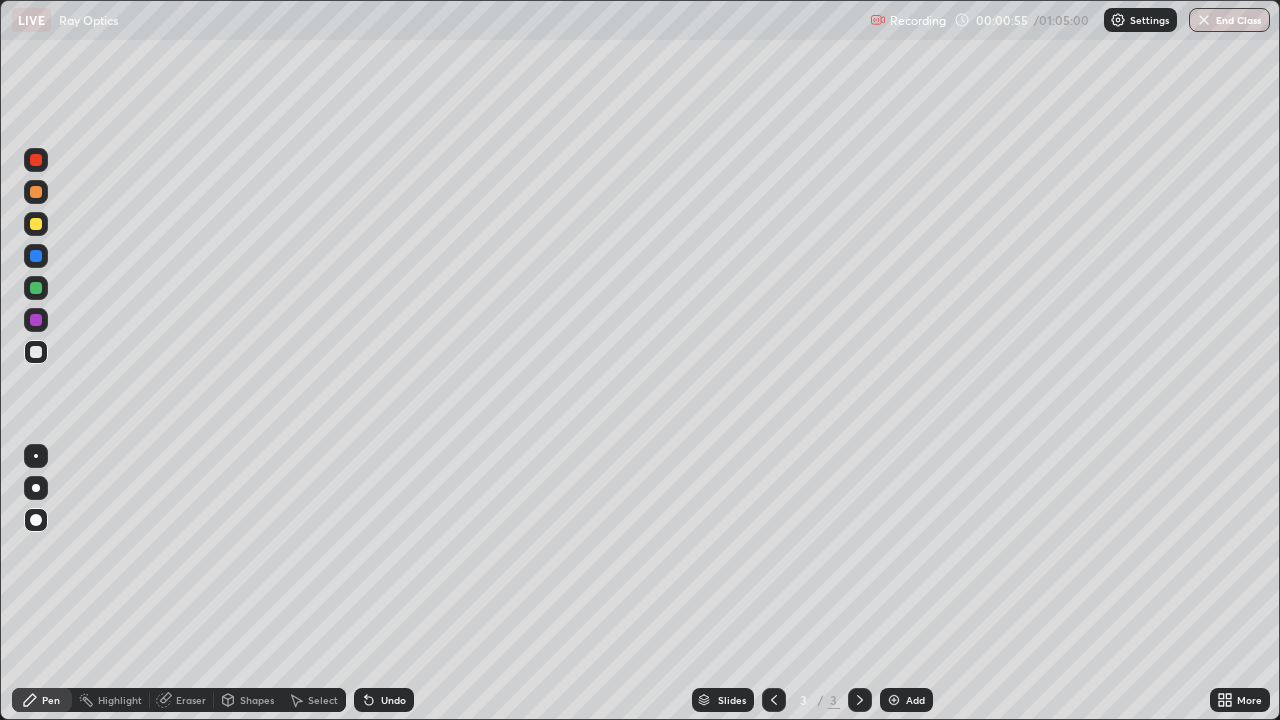 click at bounding box center [36, 160] 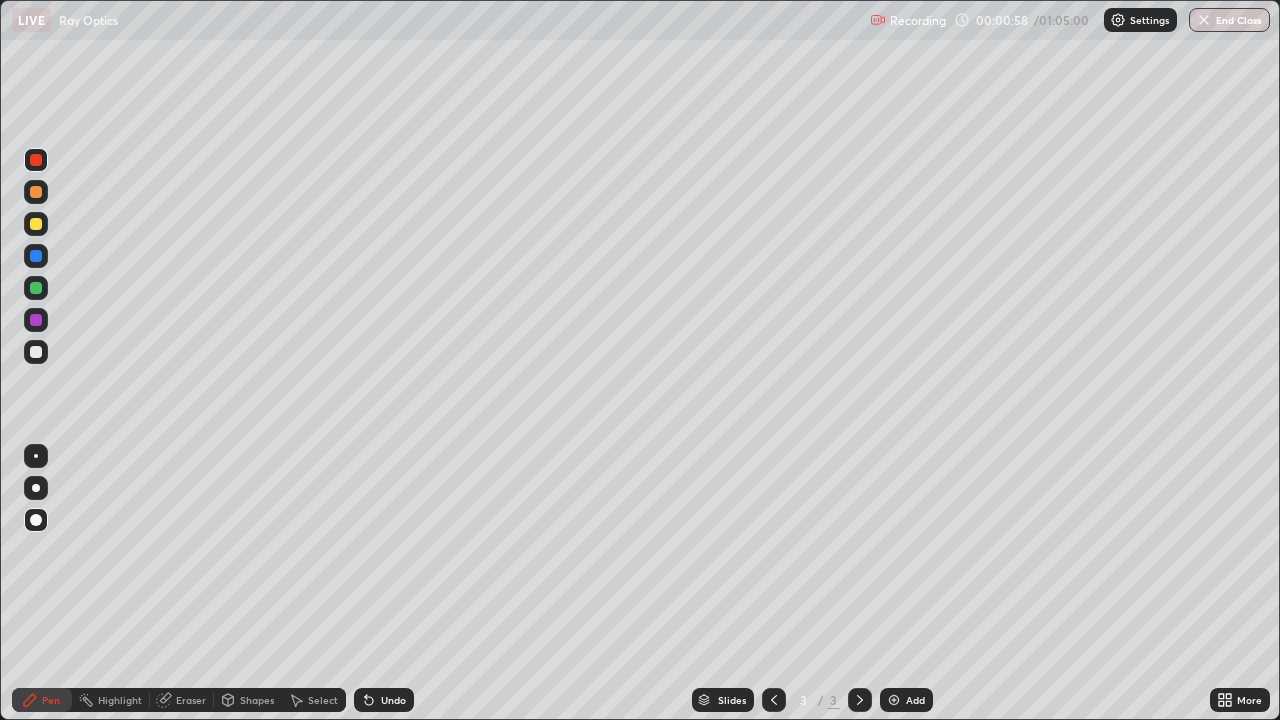 click on "Undo" at bounding box center (393, 700) 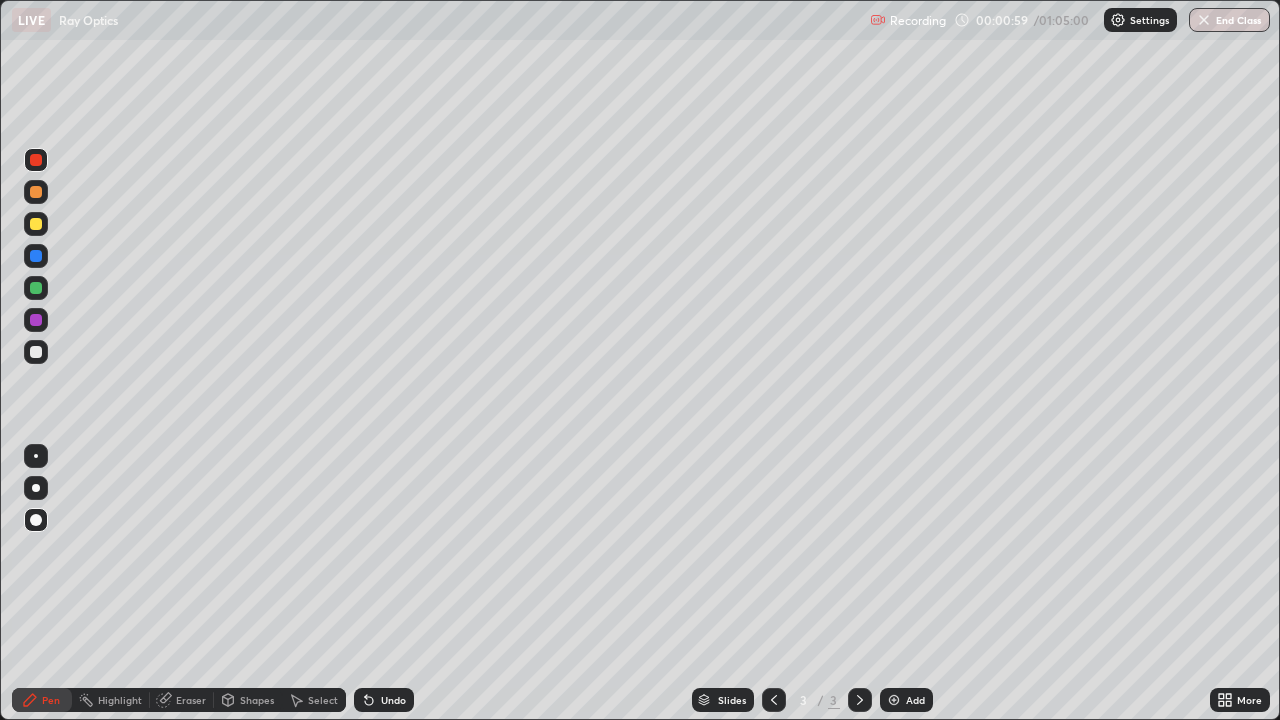 click on "Undo" at bounding box center (393, 700) 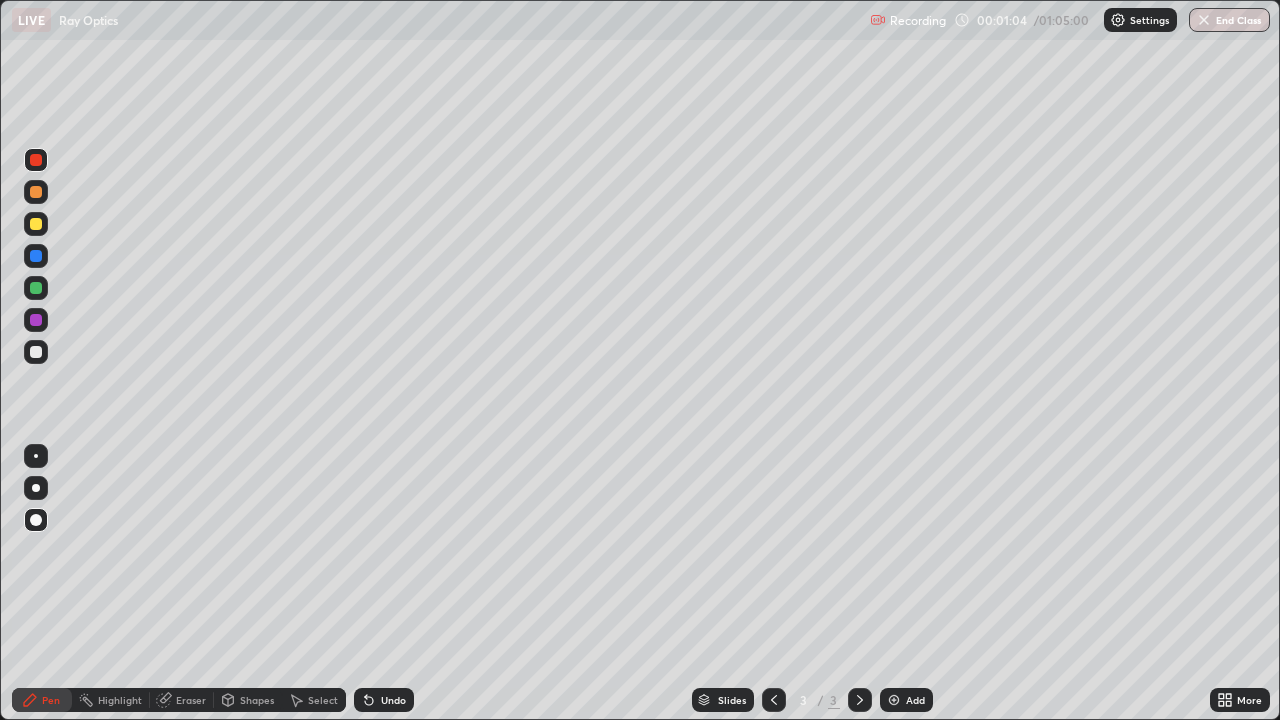 click on "Undo" at bounding box center [384, 700] 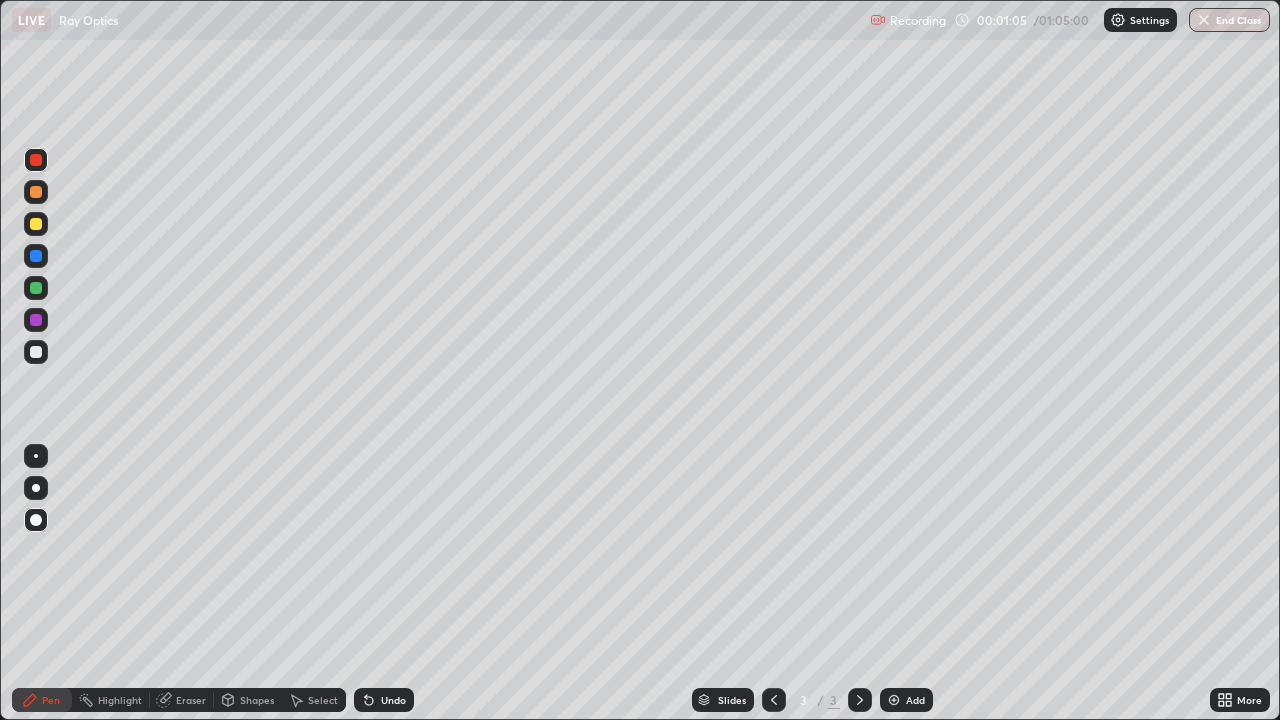 click at bounding box center (36, 352) 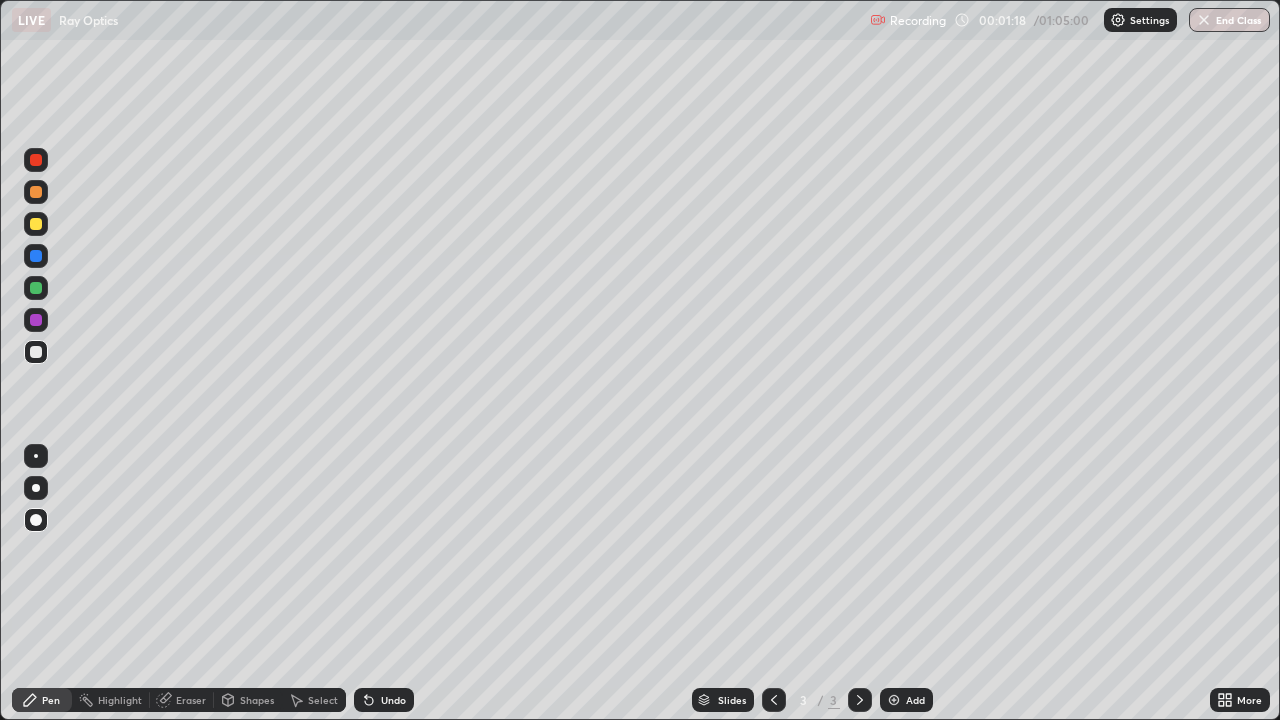 click at bounding box center (36, 160) 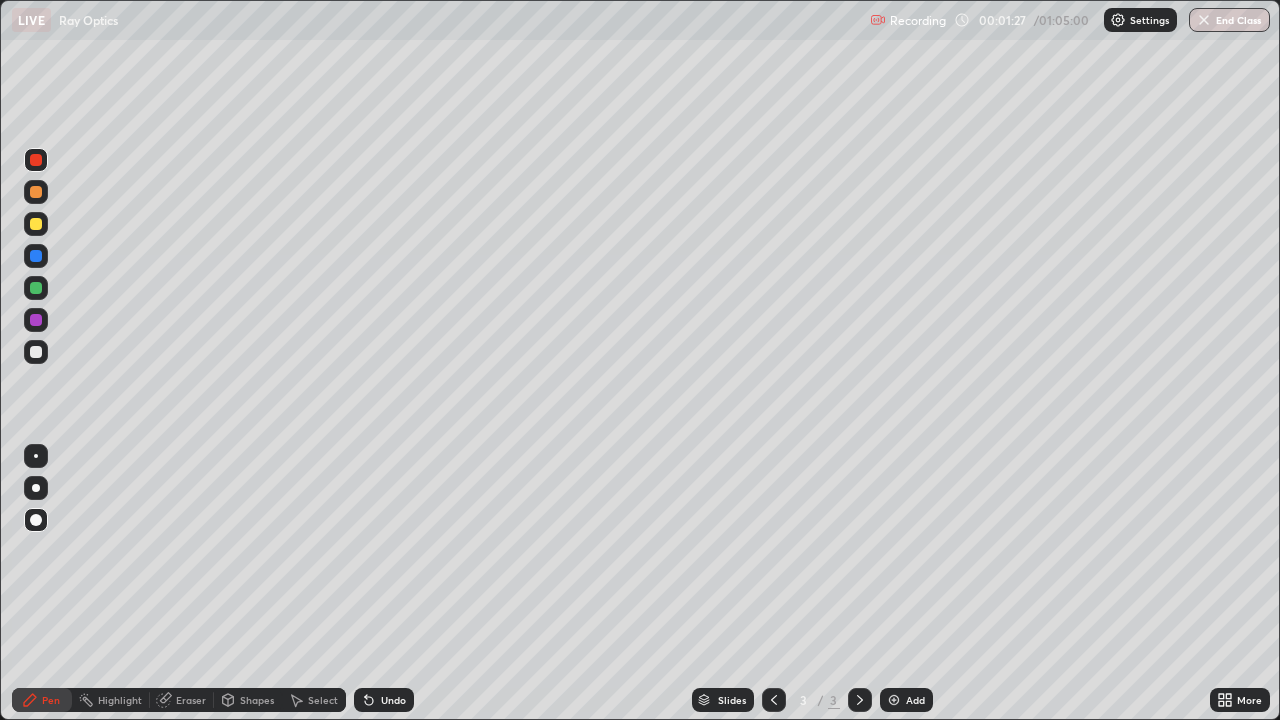 click on "Undo" at bounding box center (393, 700) 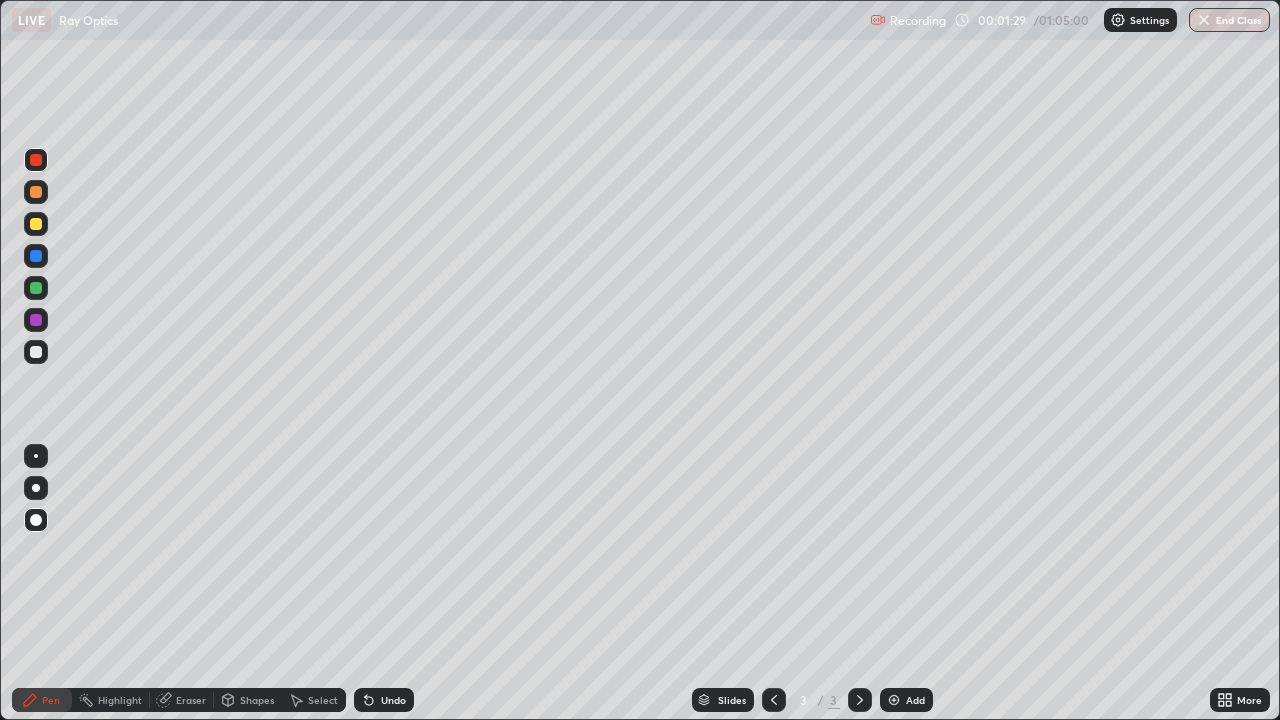 click on "Undo" at bounding box center (393, 700) 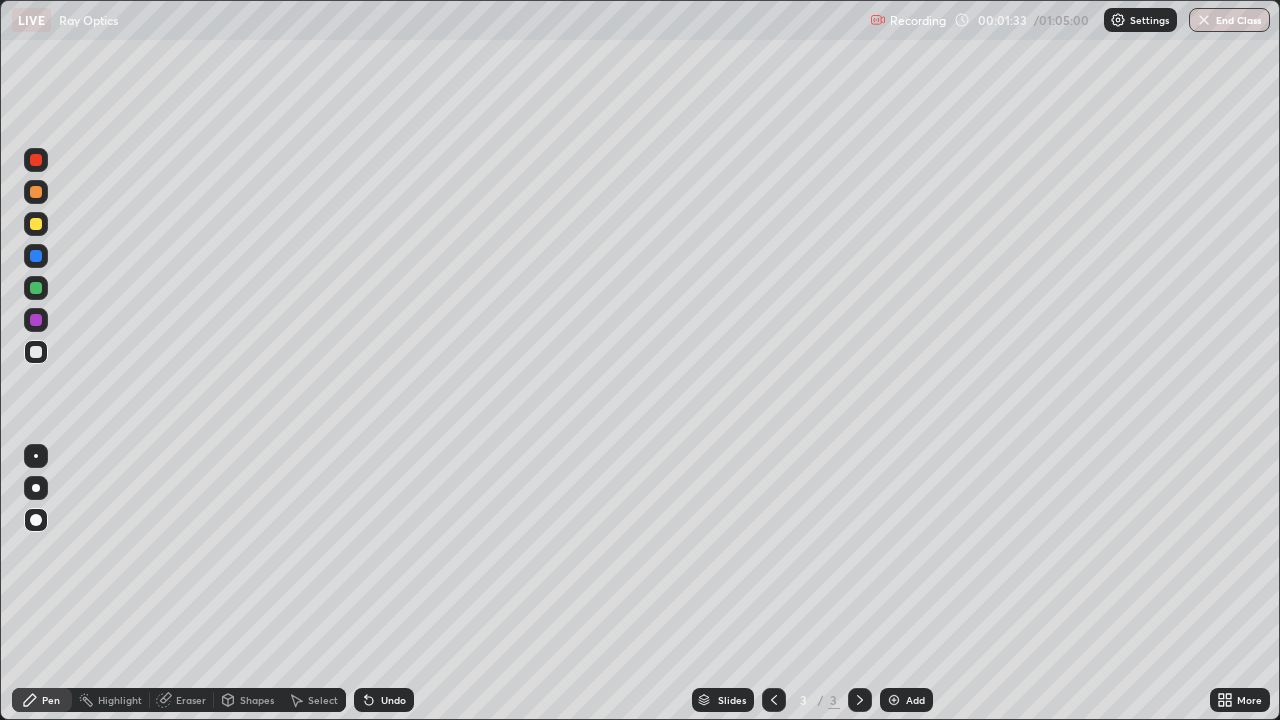 click at bounding box center (36, 160) 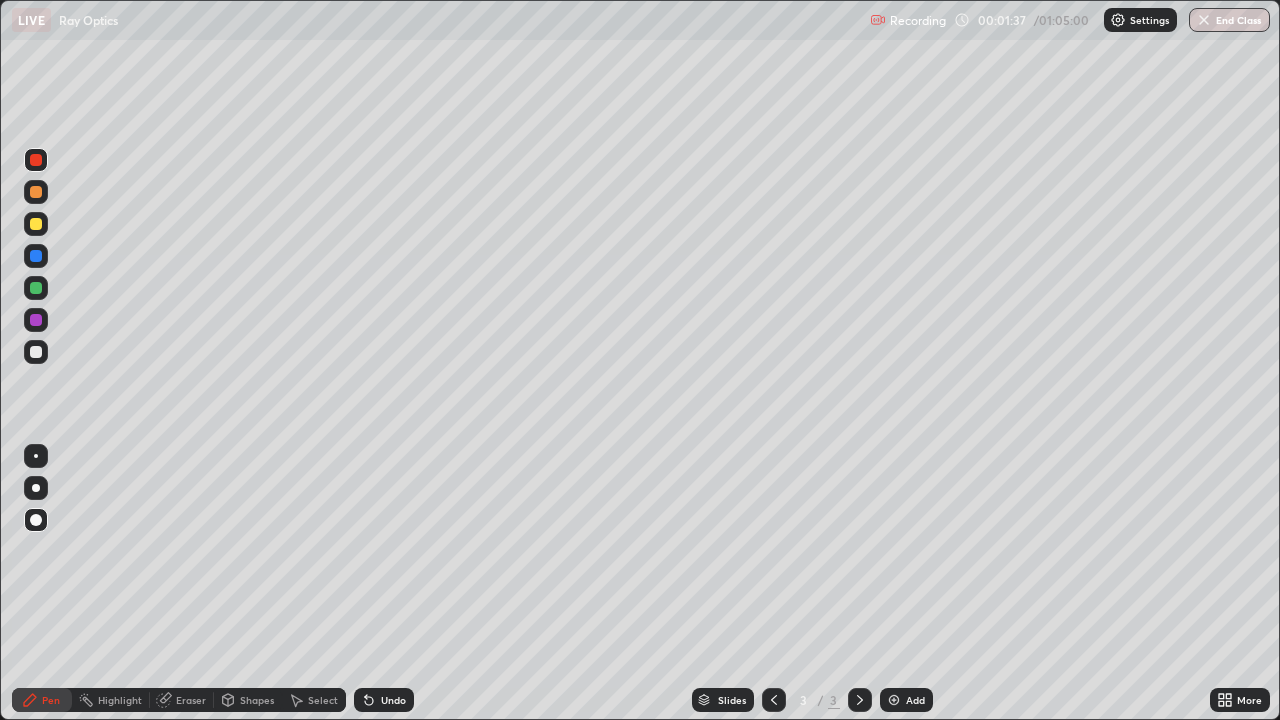 click at bounding box center (36, 352) 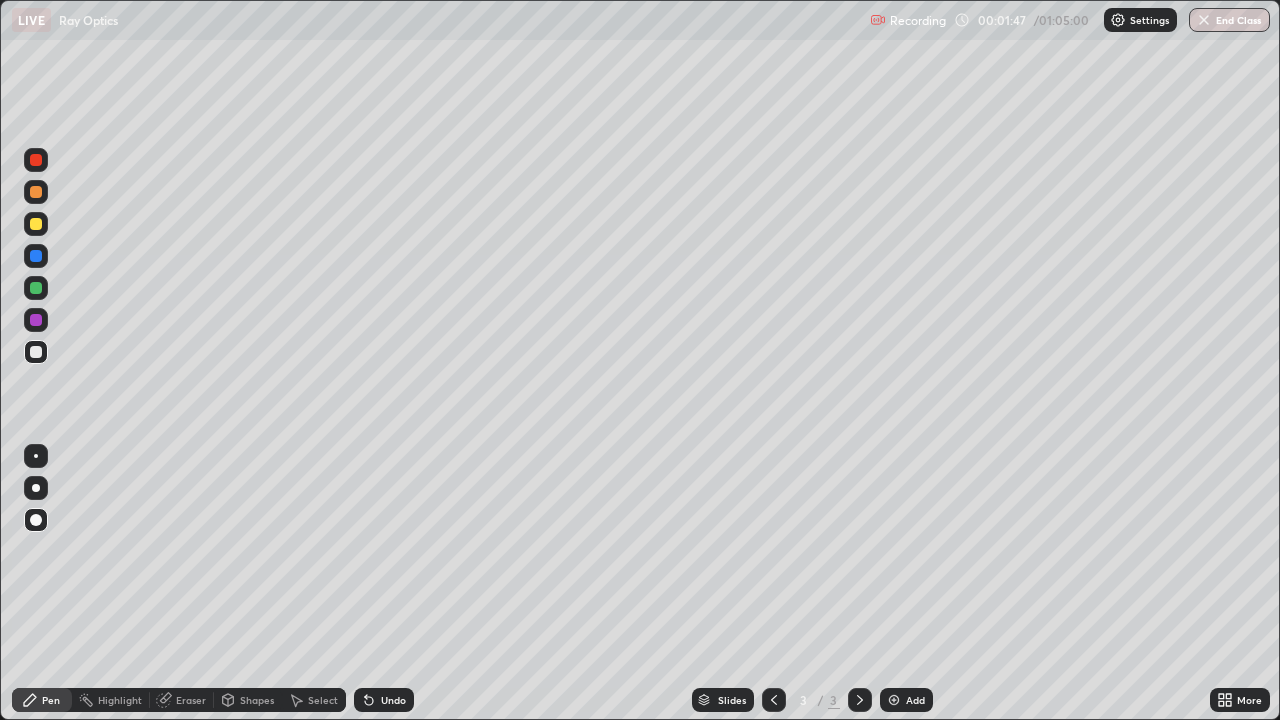 click 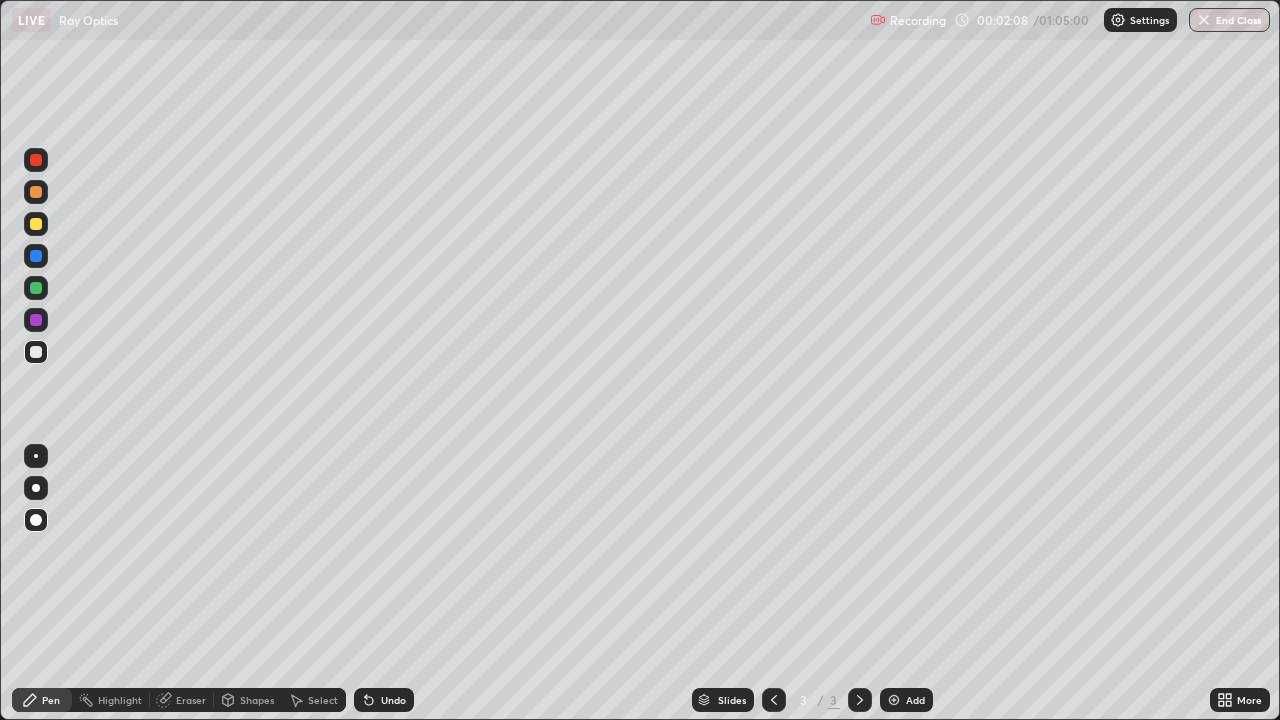 click on "Undo" at bounding box center [384, 700] 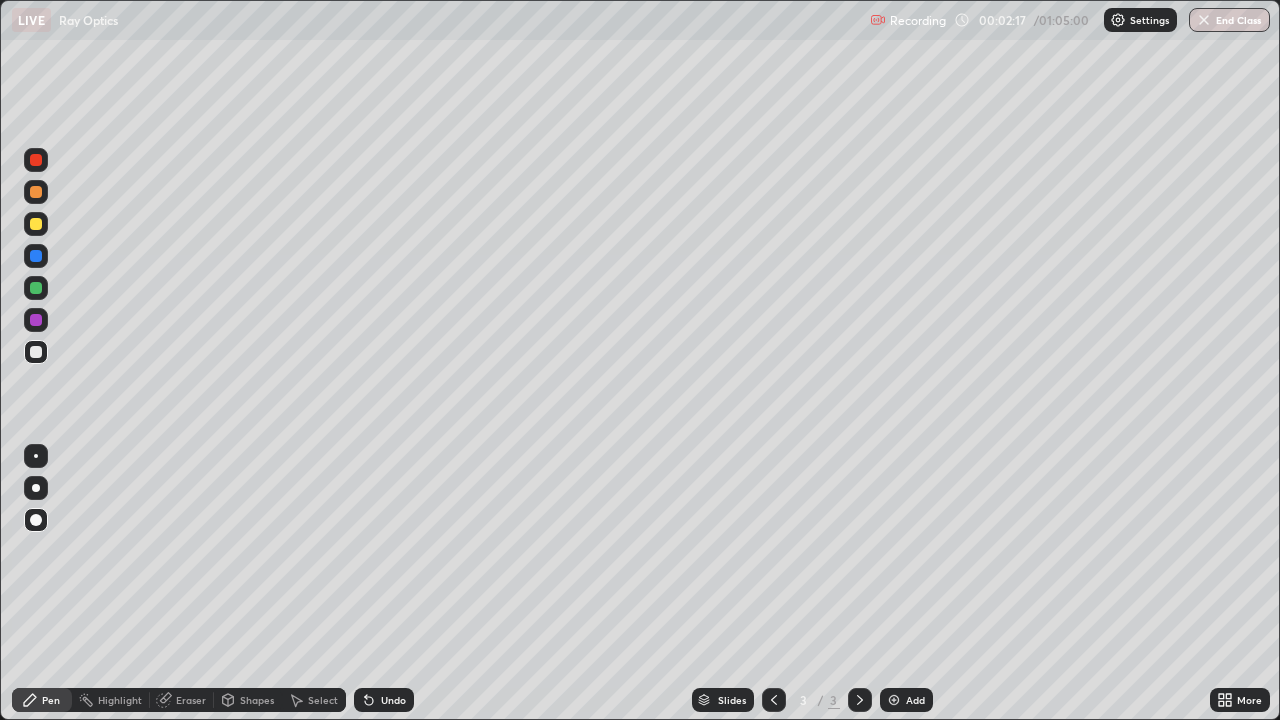 click 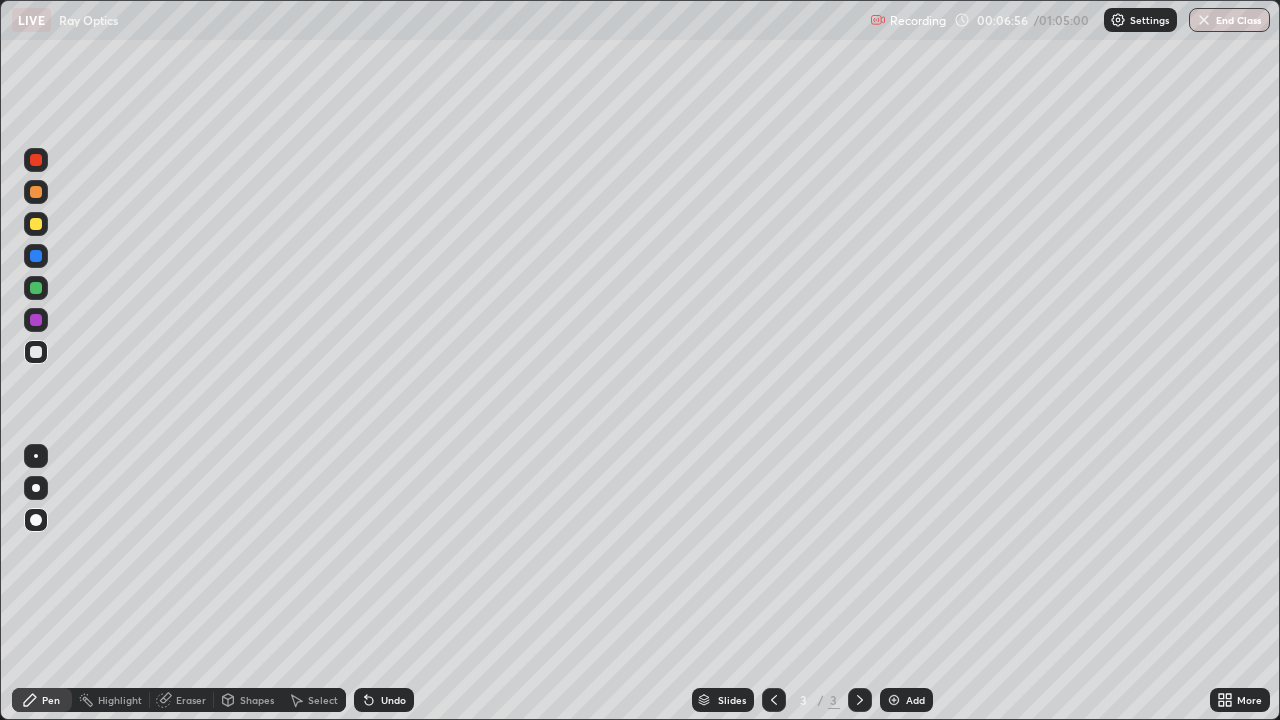 click at bounding box center (36, 288) 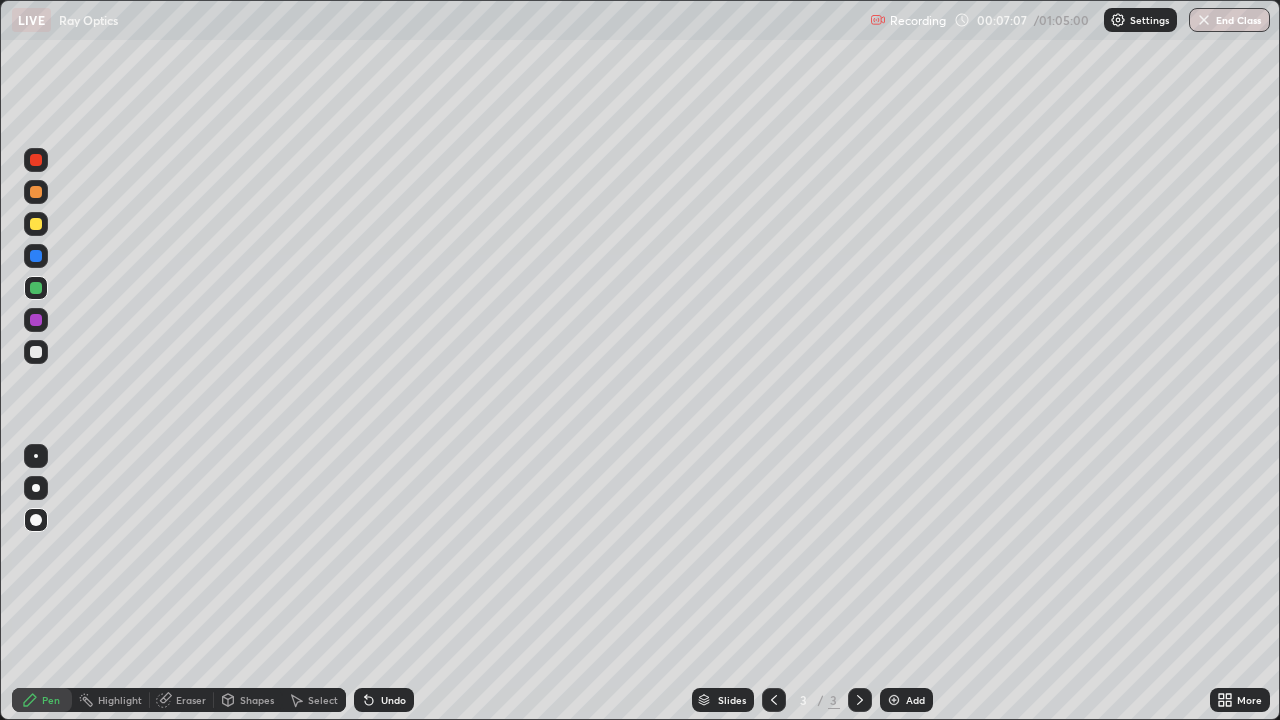 click at bounding box center (36, 160) 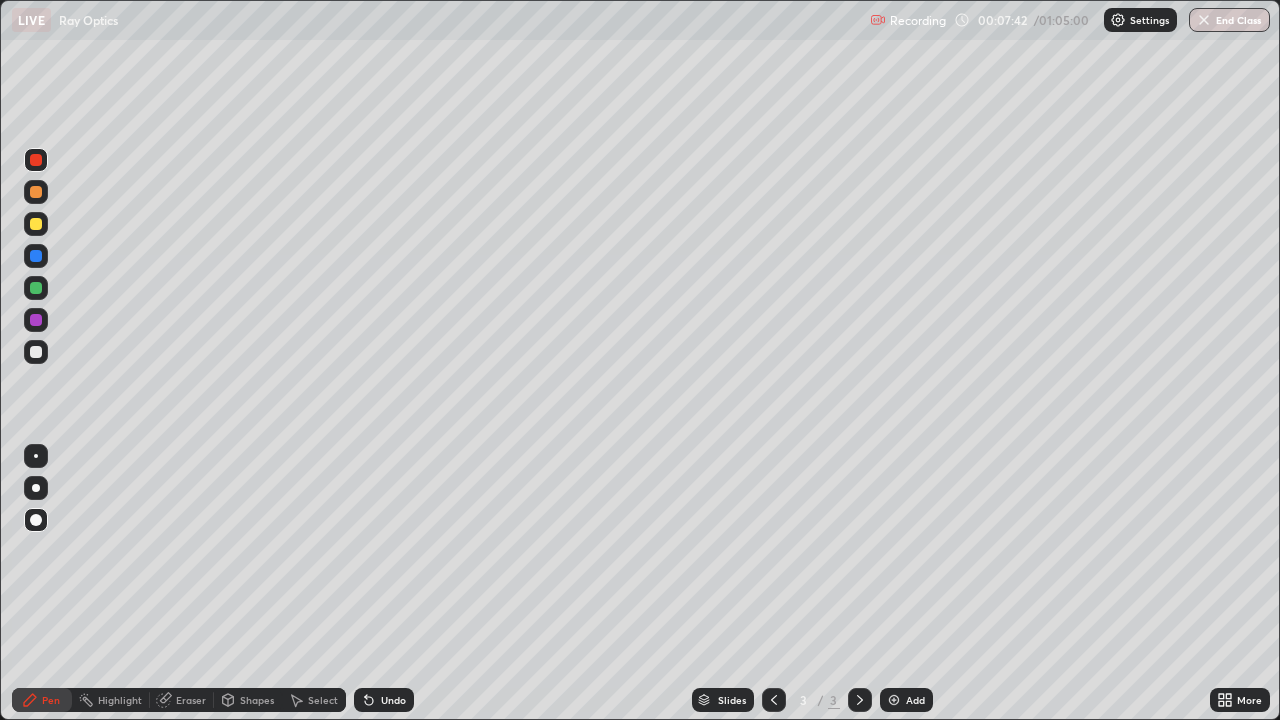 click at bounding box center (36, 352) 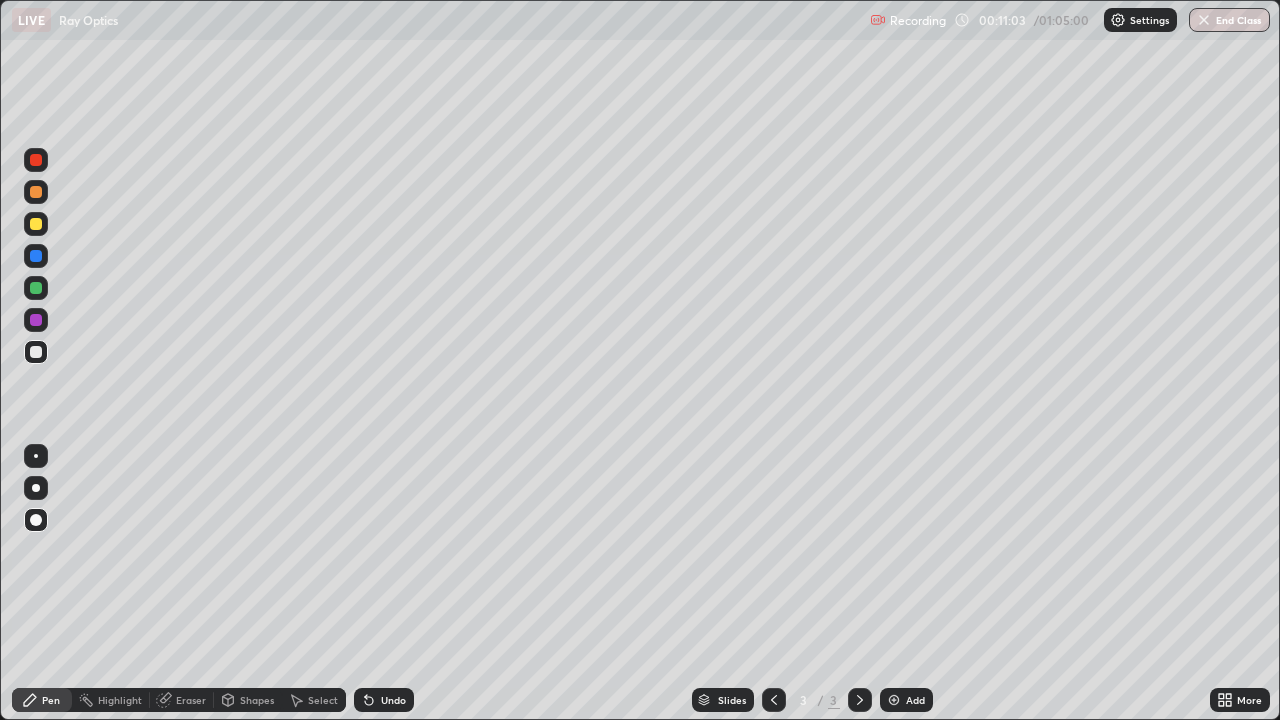 click on "Add" at bounding box center [915, 700] 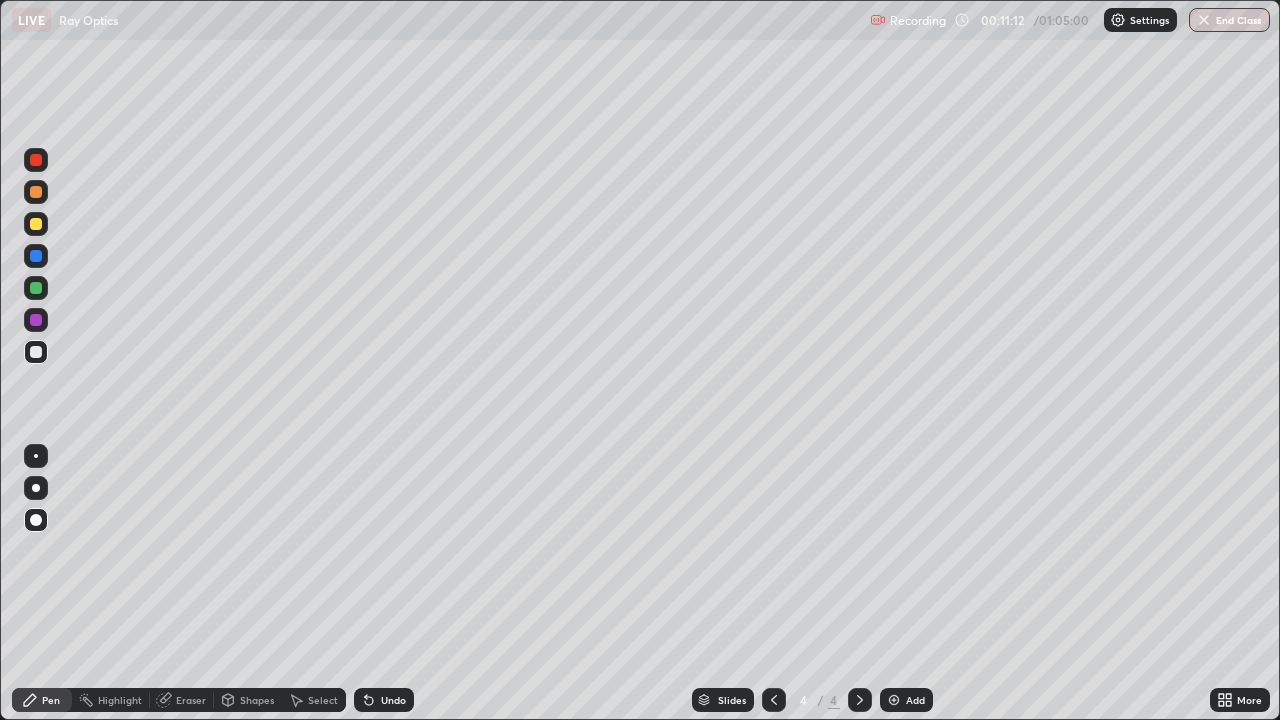 click 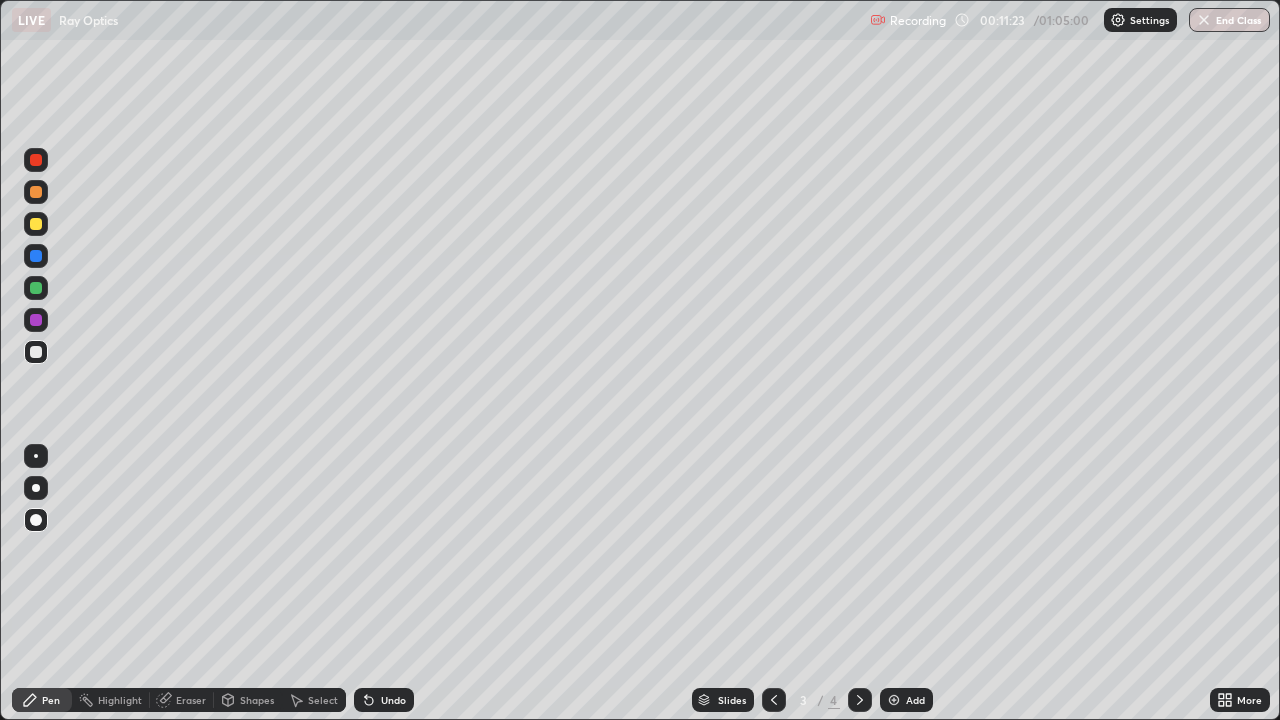 click on "Undo" at bounding box center (384, 700) 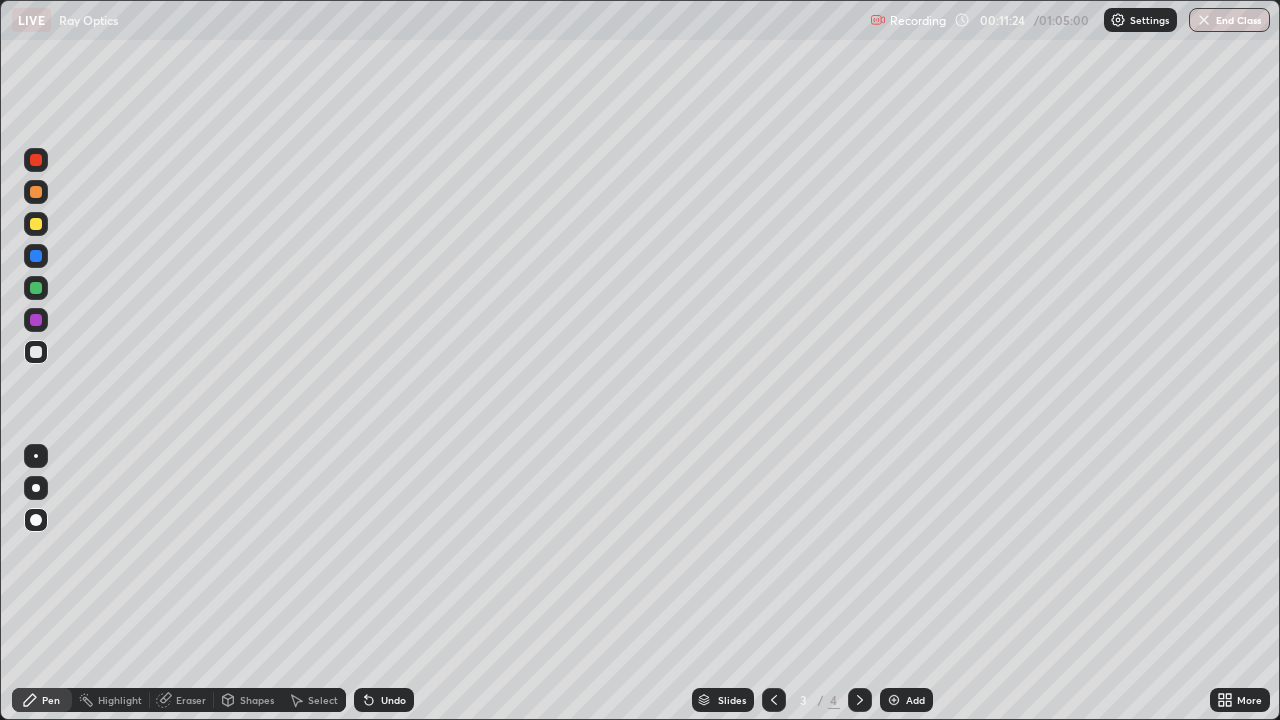 click on "Undo" at bounding box center [384, 700] 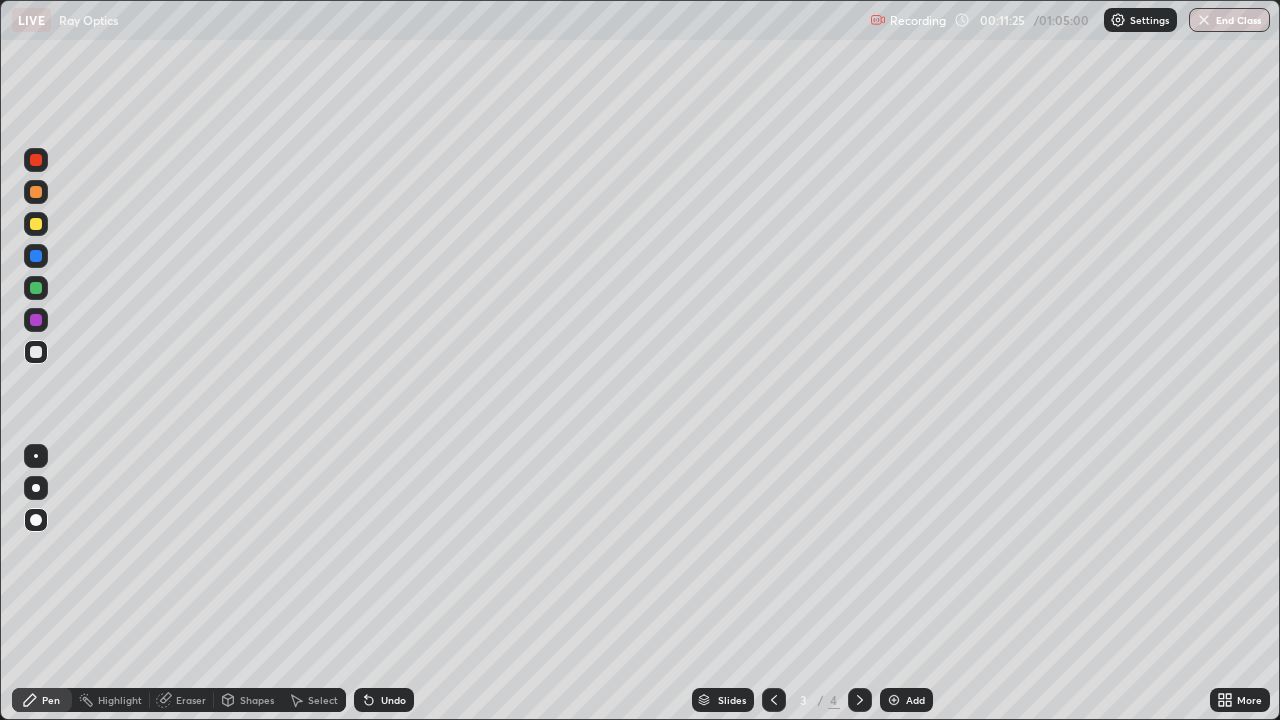 click at bounding box center (36, 456) 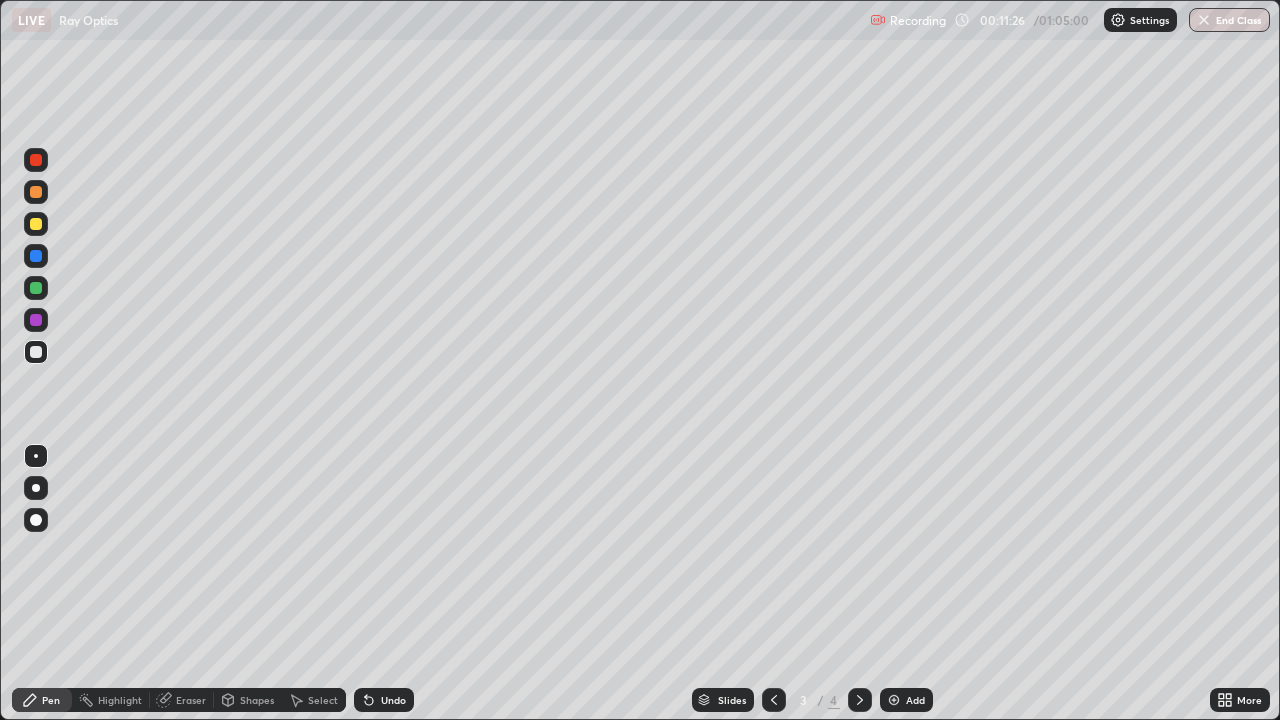 click at bounding box center (36, 320) 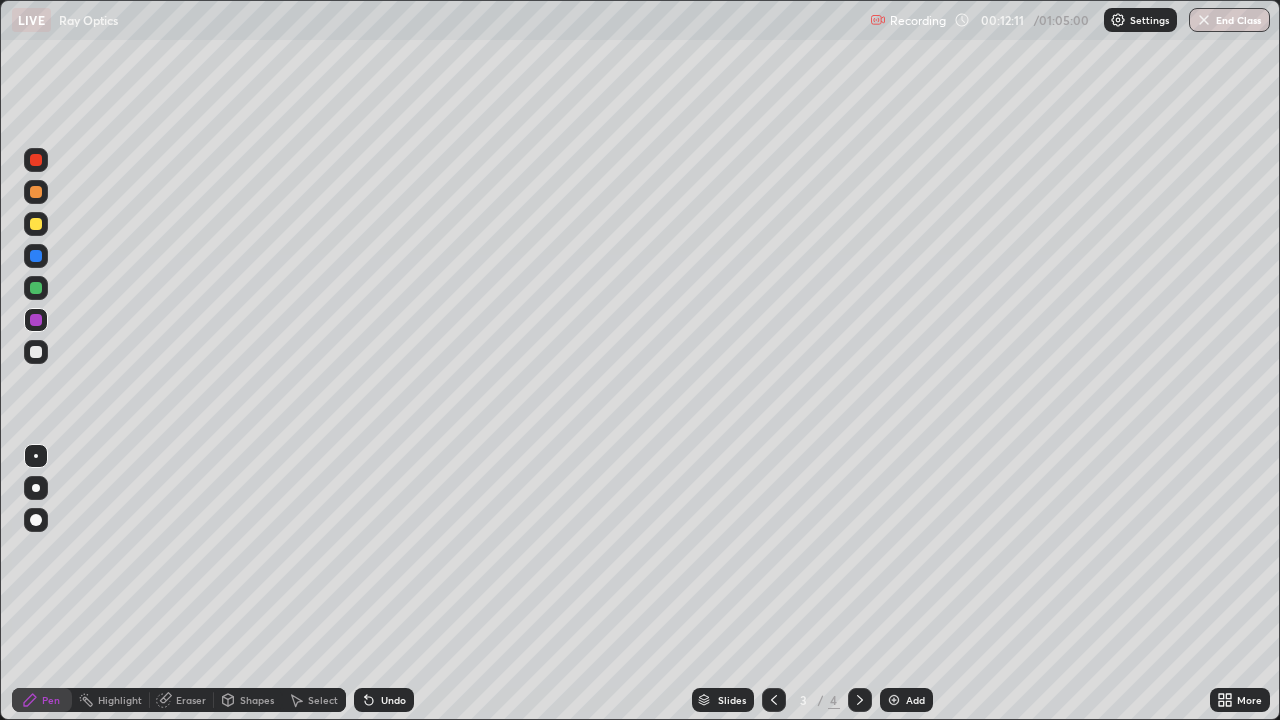 click 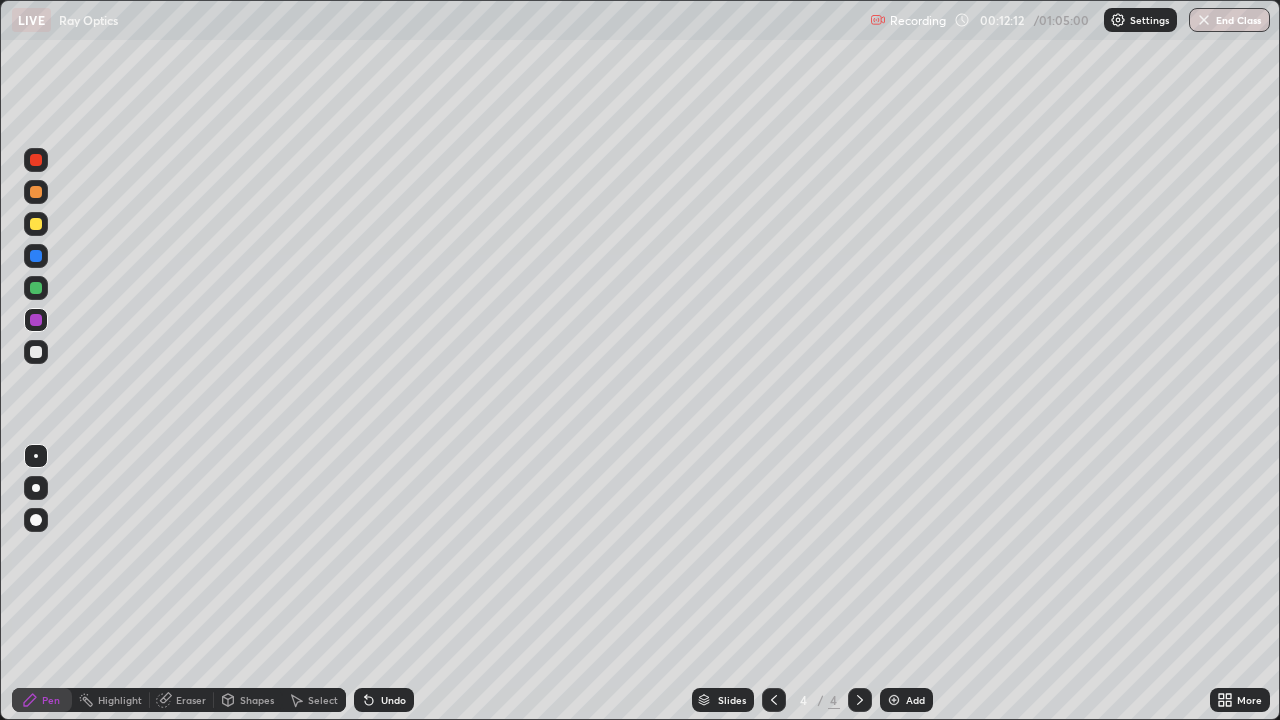 click at bounding box center (36, 520) 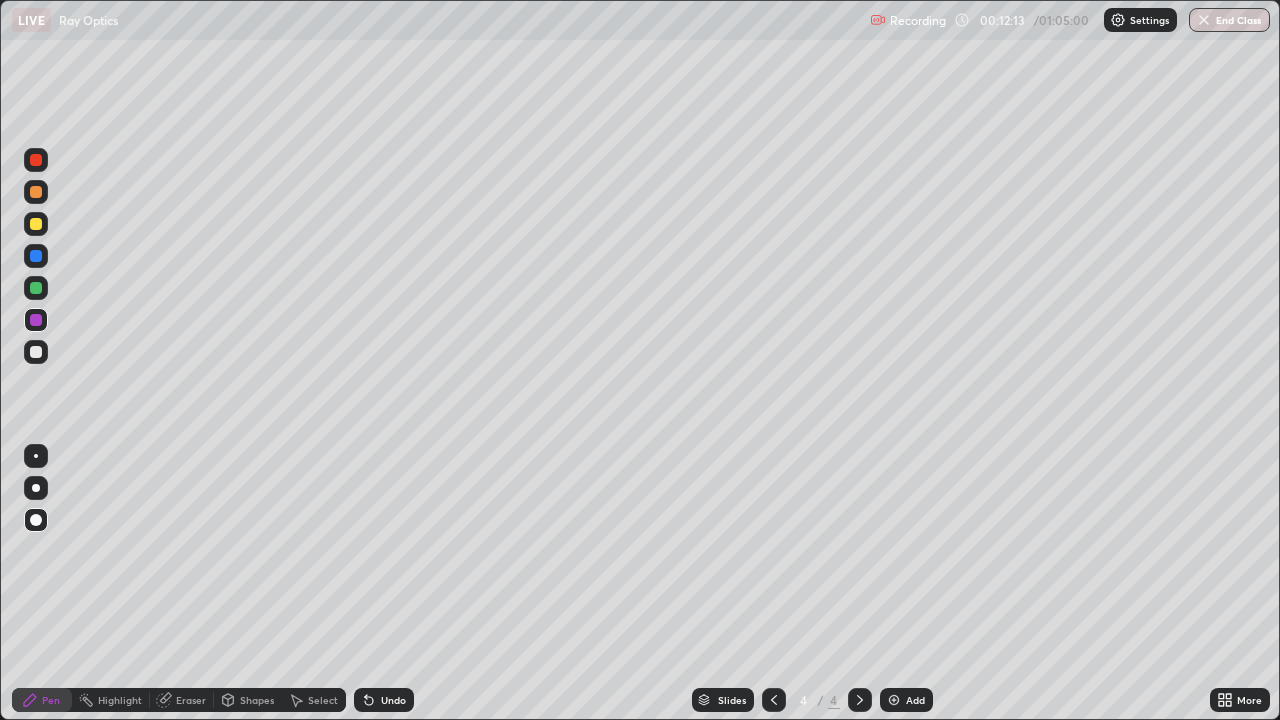 click at bounding box center [36, 352] 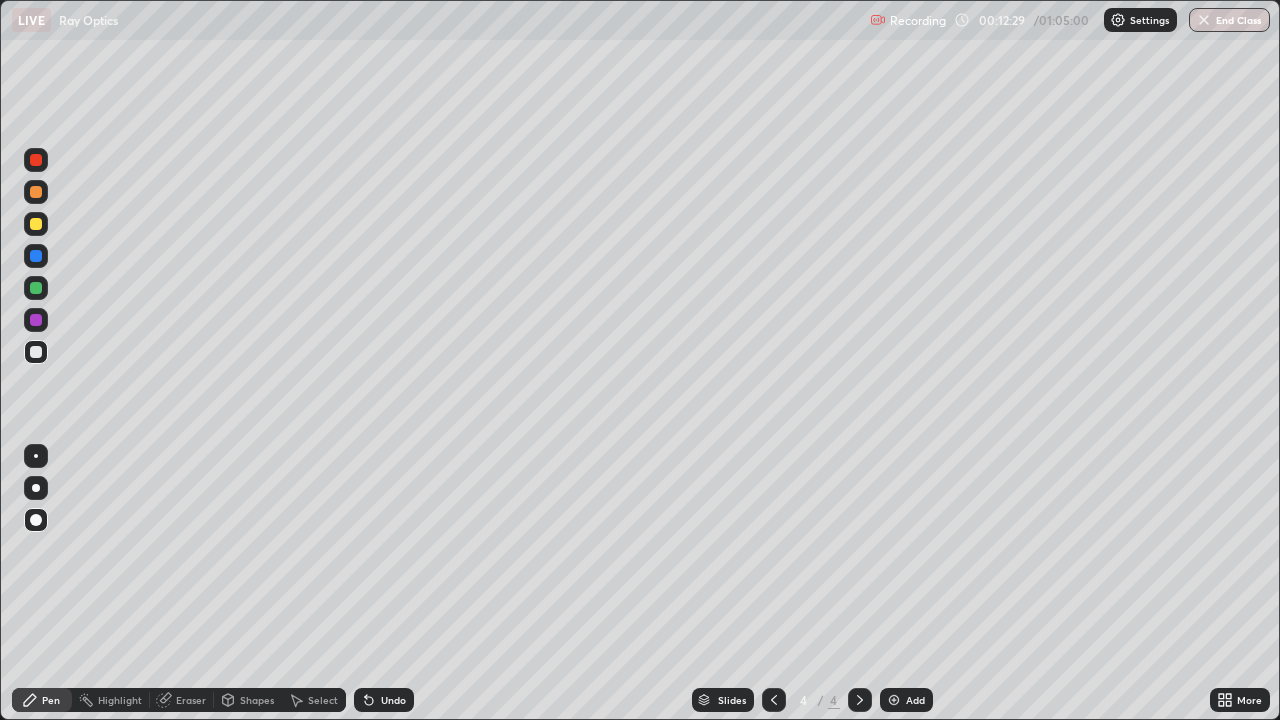 click 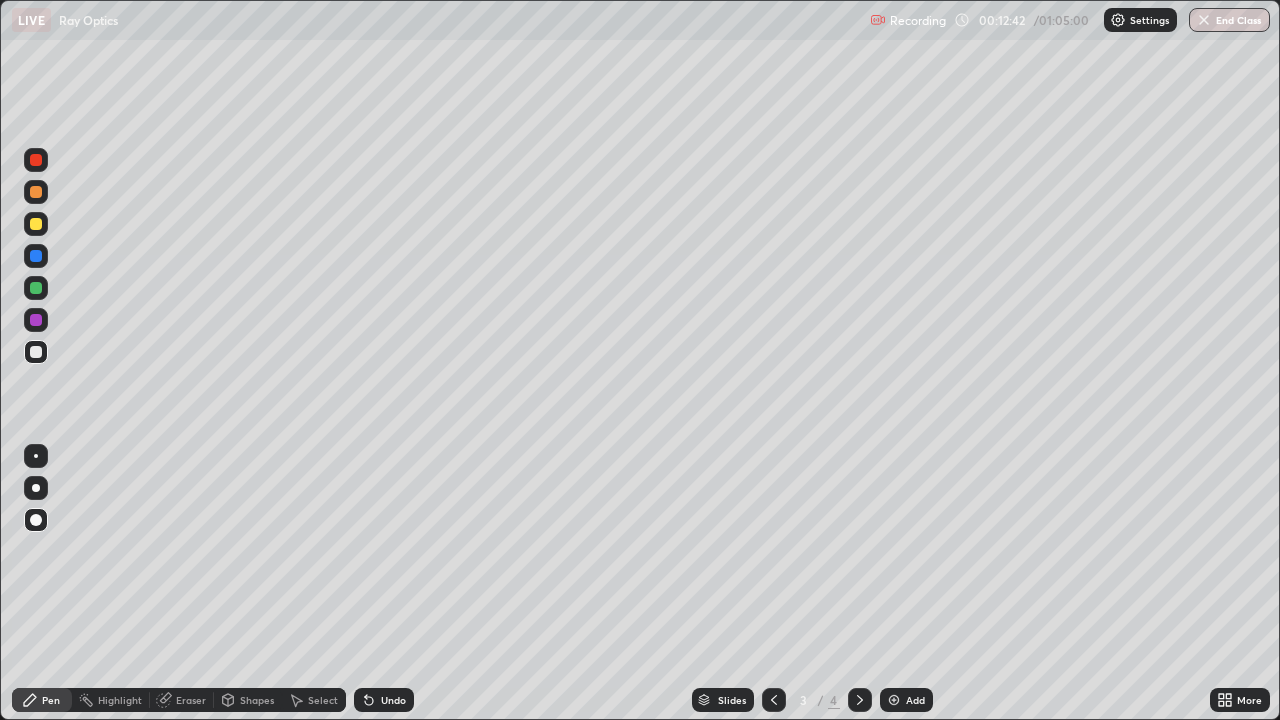 click on "Undo" at bounding box center (393, 700) 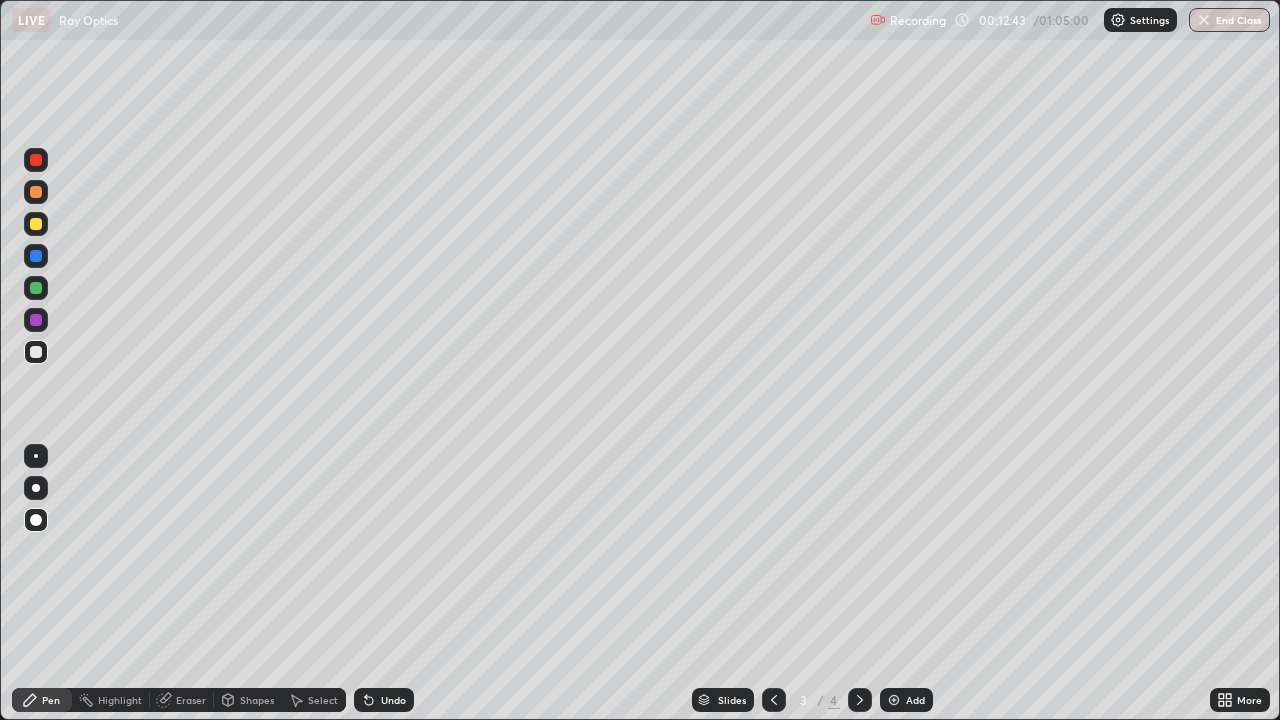 click on "Undo" at bounding box center (393, 700) 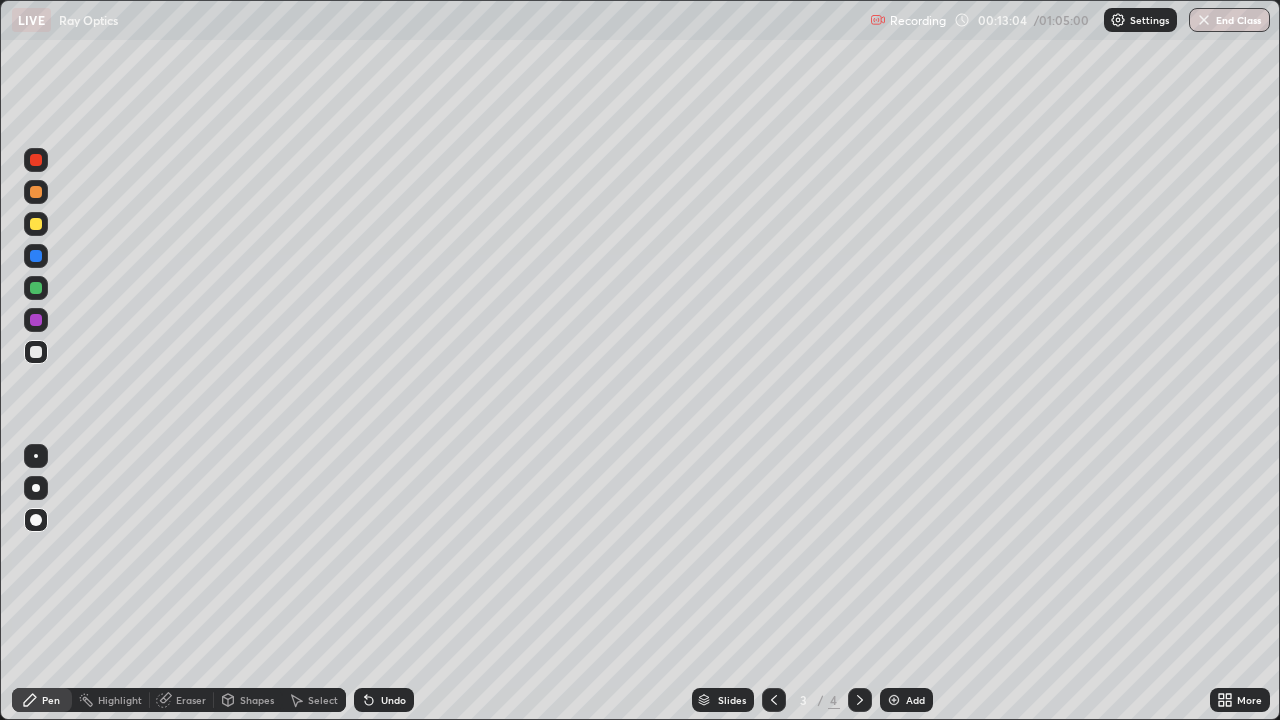 click 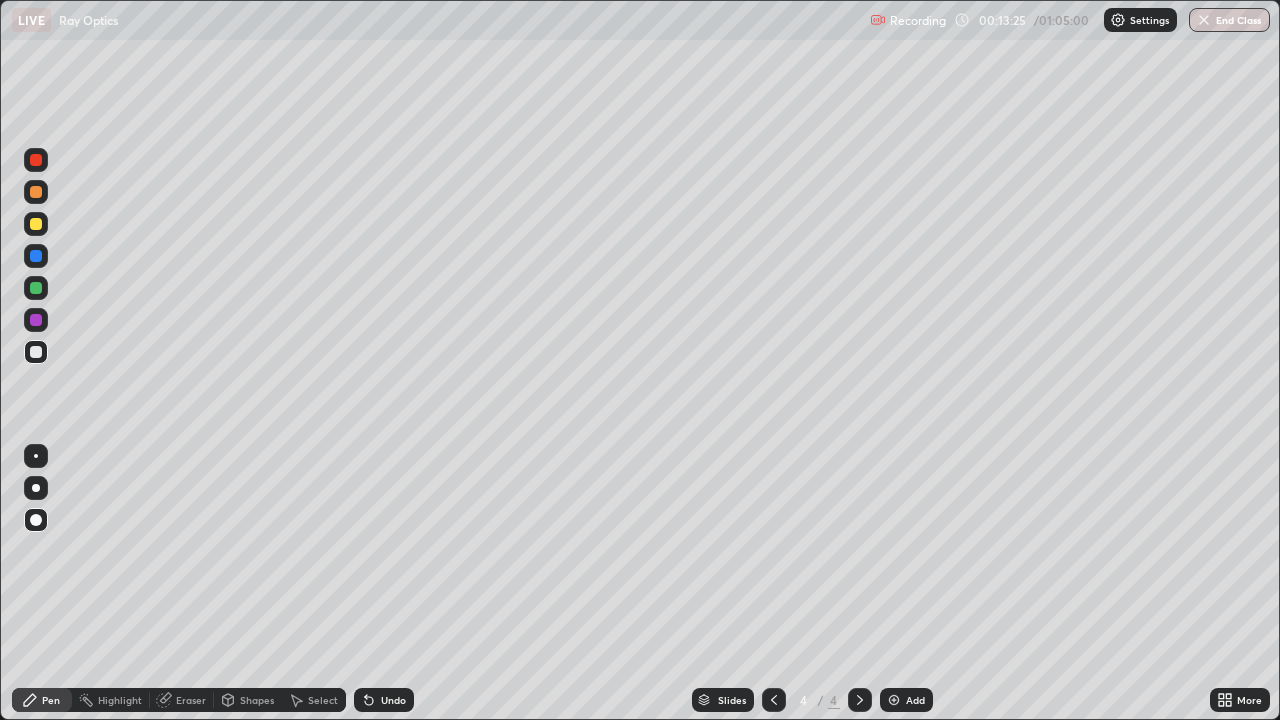 click at bounding box center [36, 320] 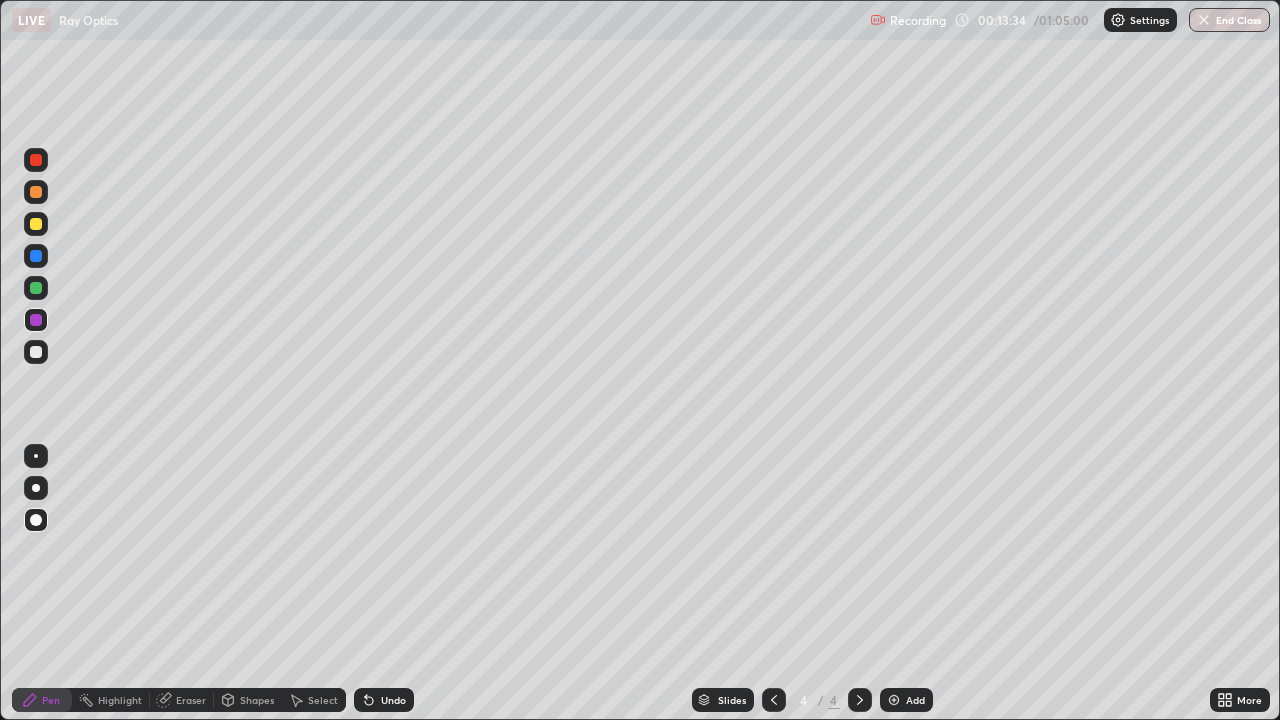 click on "Eraser" at bounding box center [191, 700] 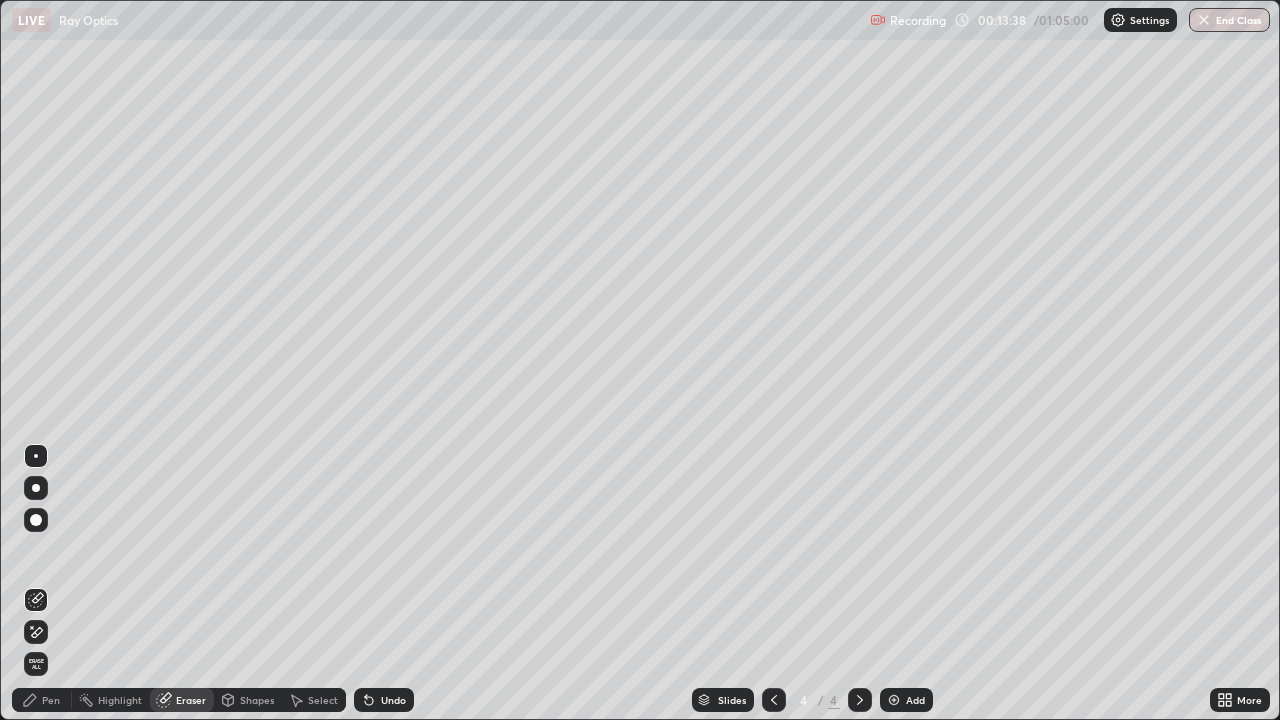 click on "Pen" at bounding box center (42, 700) 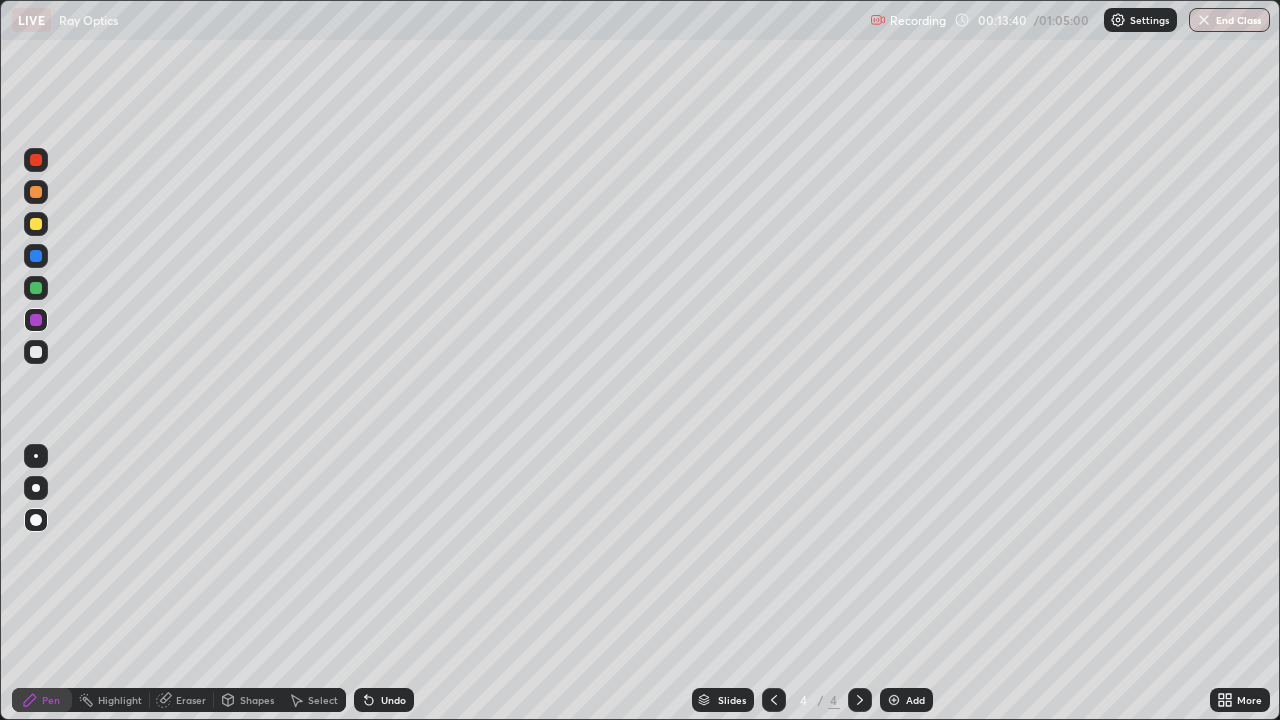 click at bounding box center [36, 352] 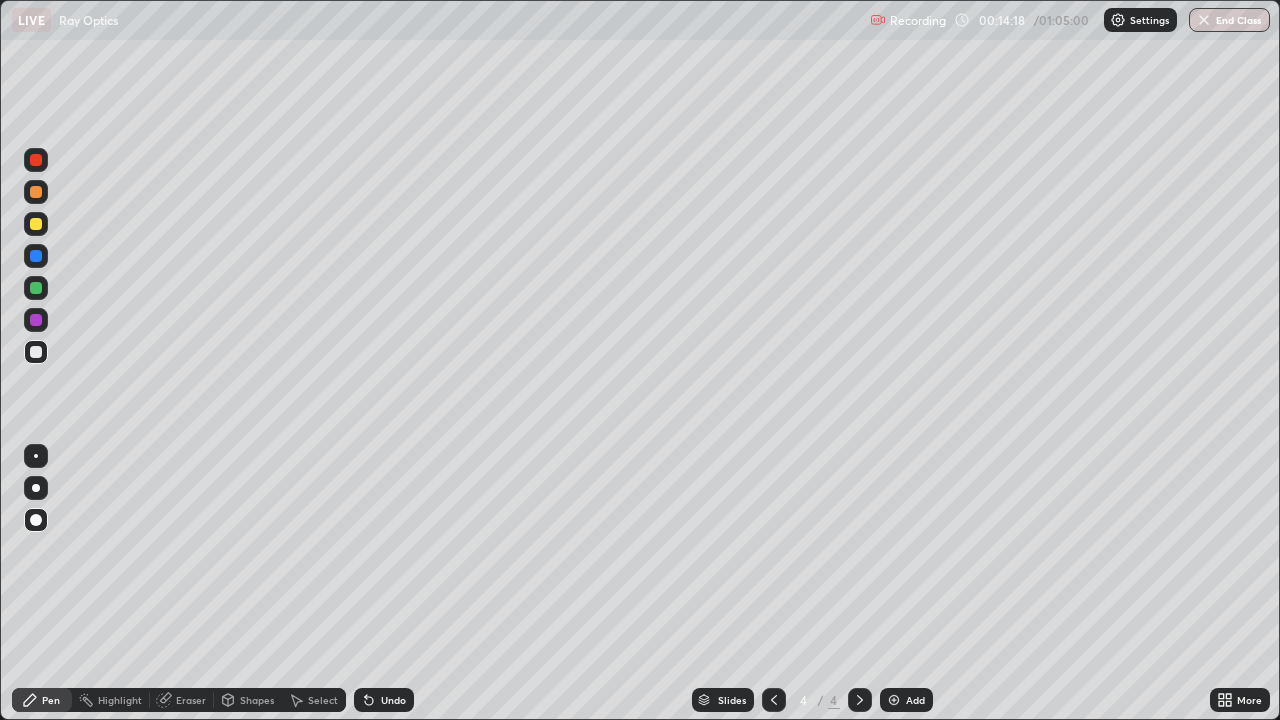 click 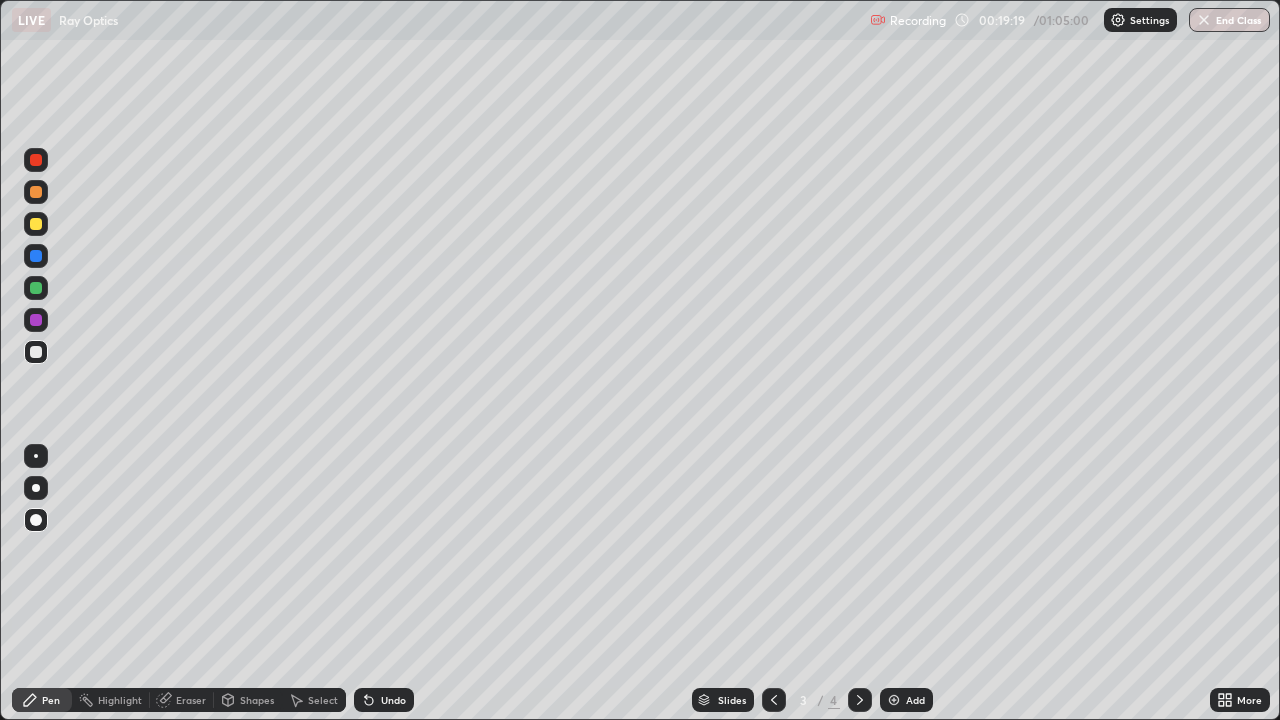click 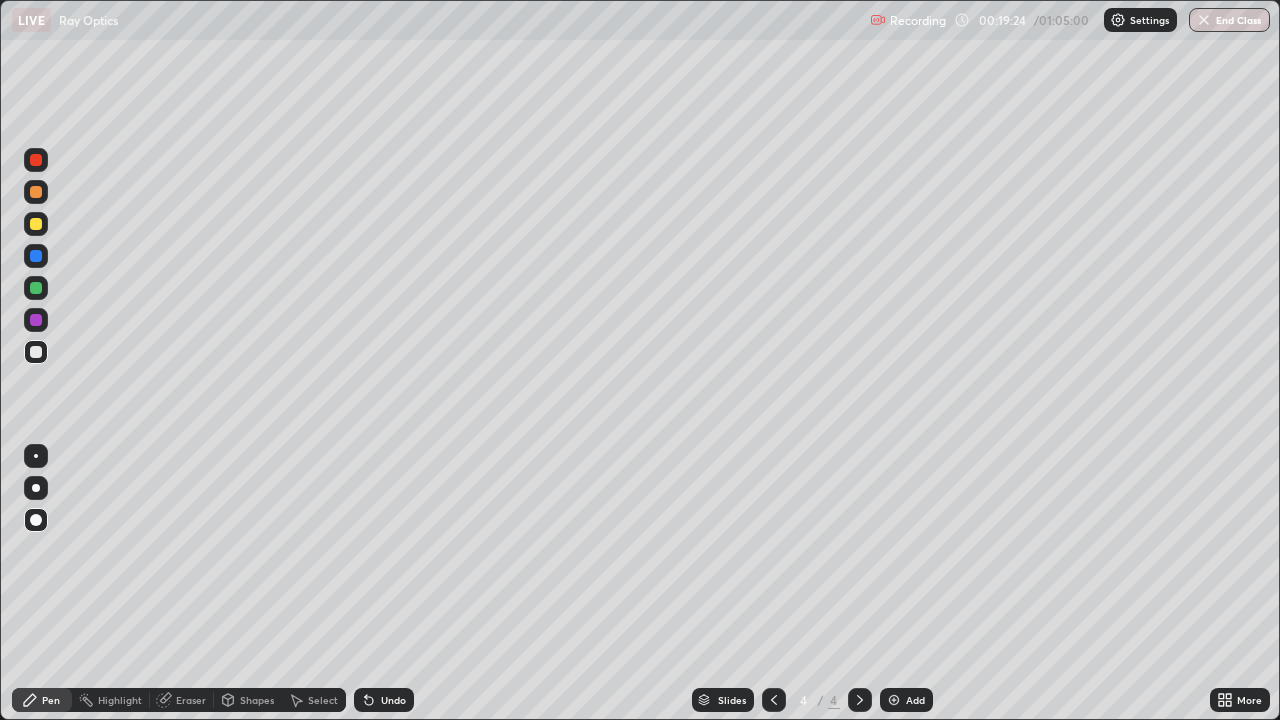 click at bounding box center [36, 288] 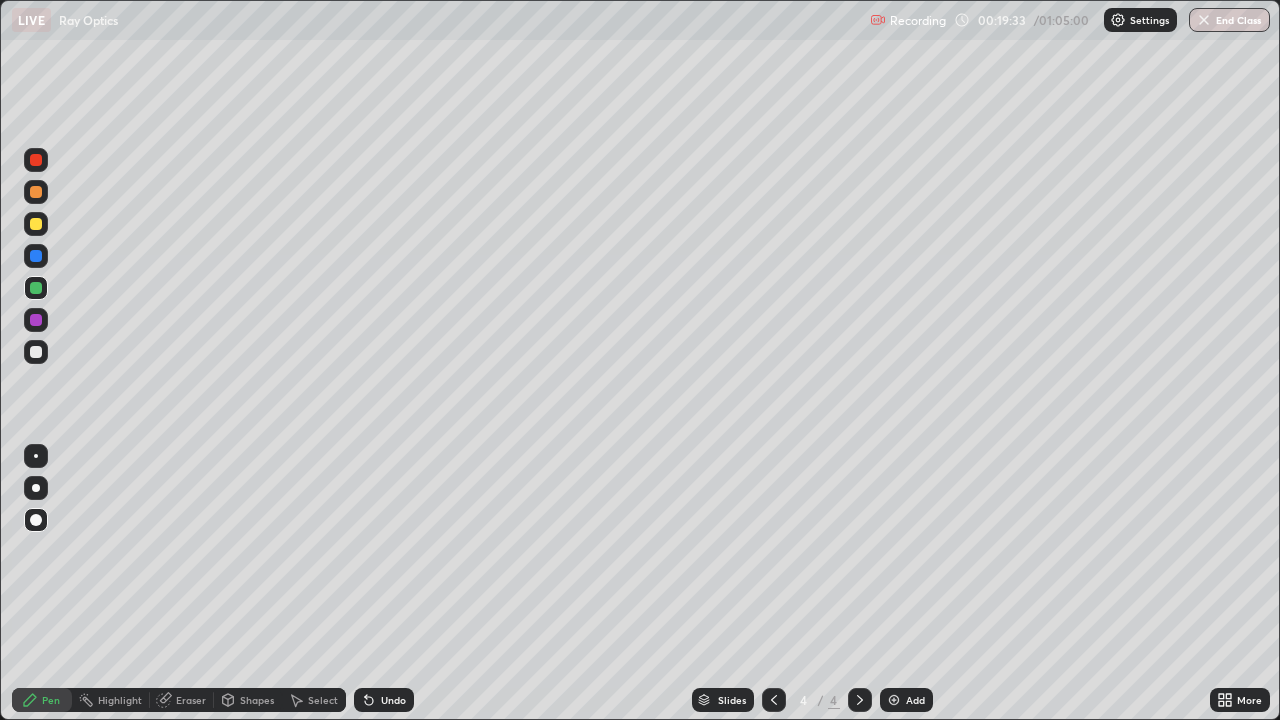 click on "Undo" at bounding box center [393, 700] 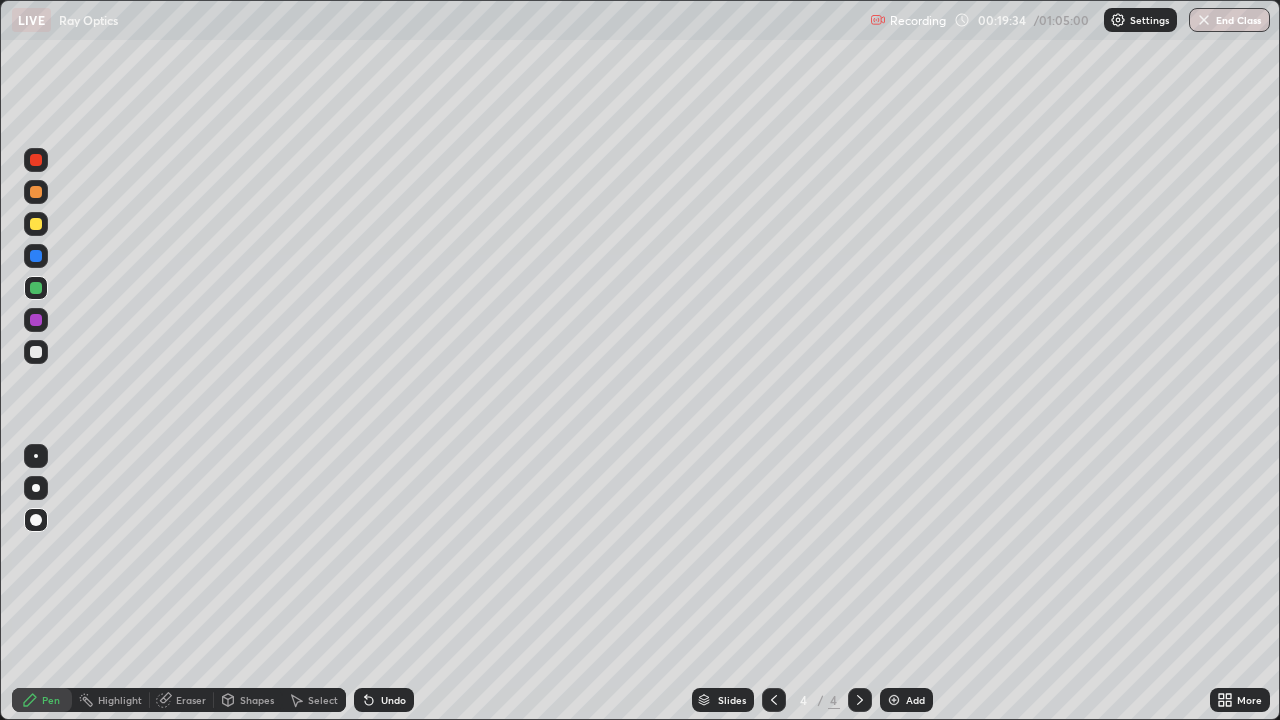 click on "Undo" at bounding box center [393, 700] 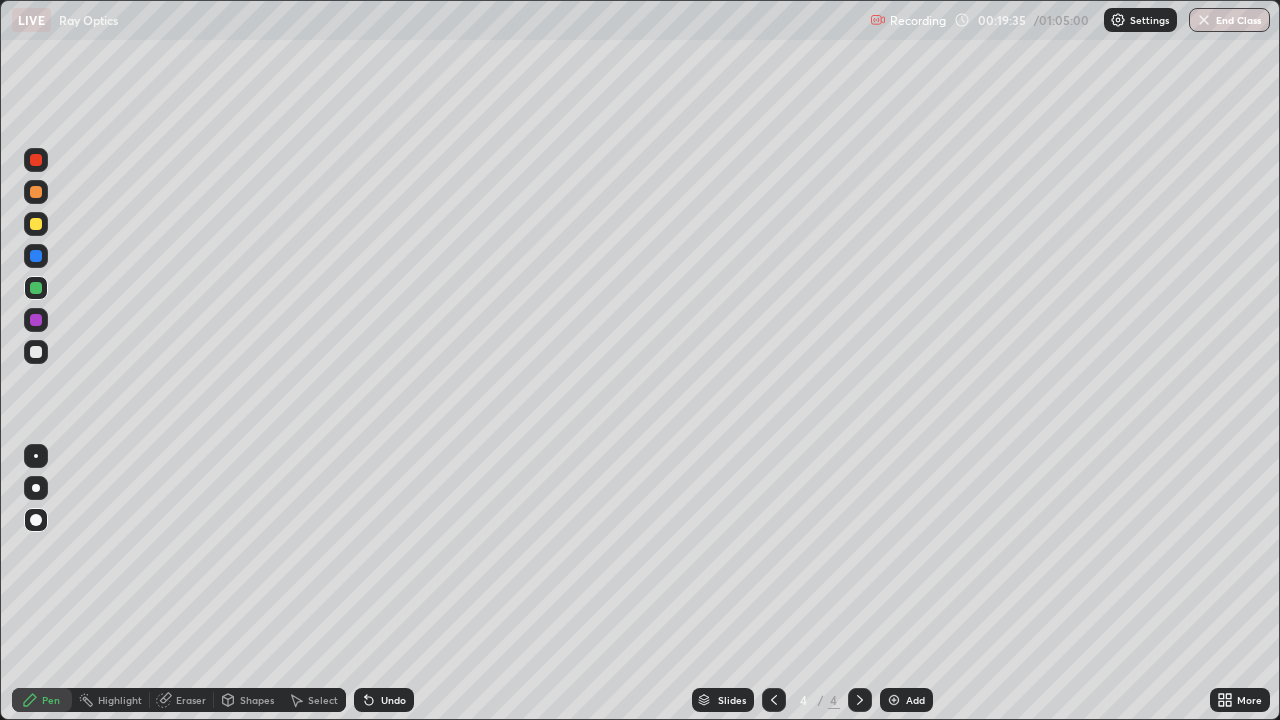click on "Undo" at bounding box center (393, 700) 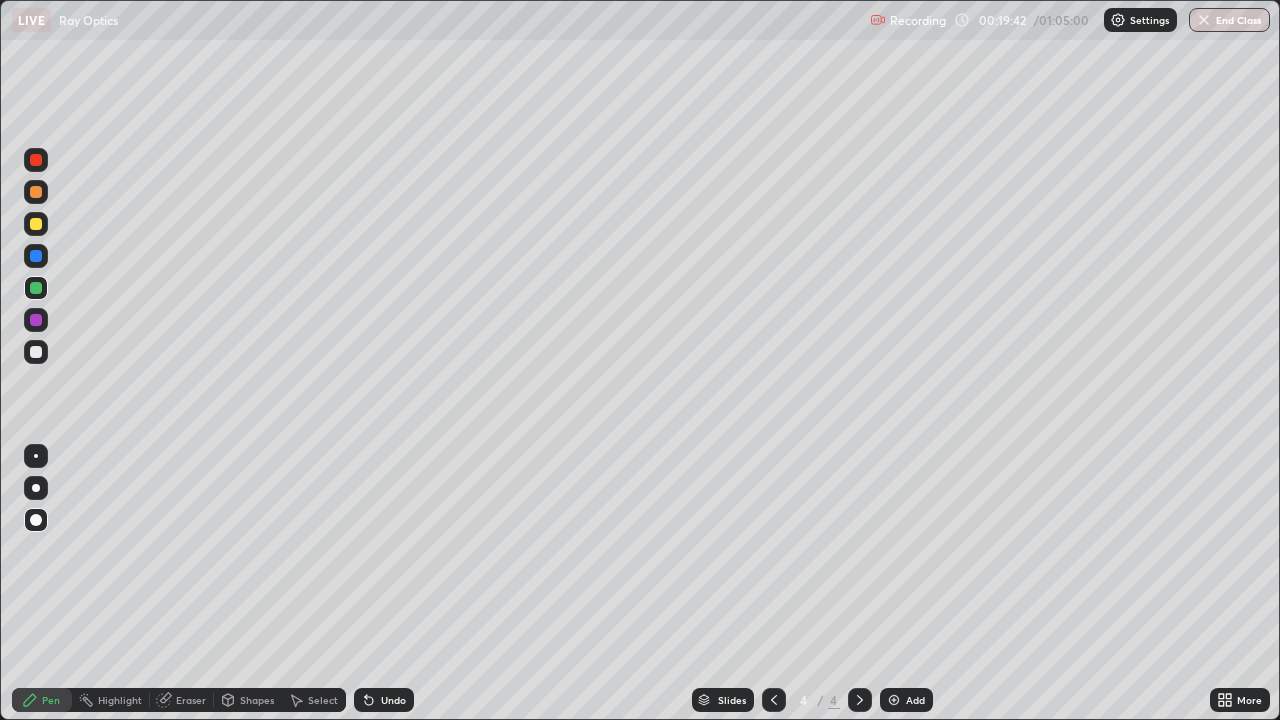 click at bounding box center (36, 520) 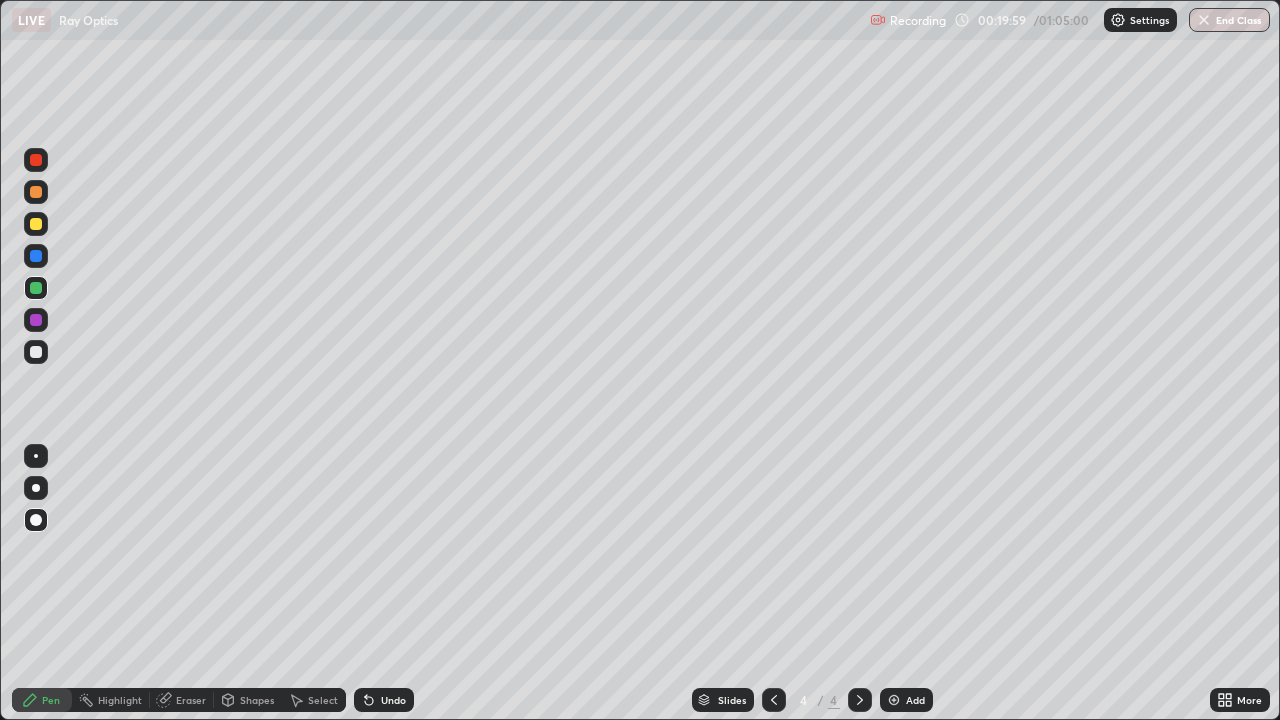 click at bounding box center [36, 352] 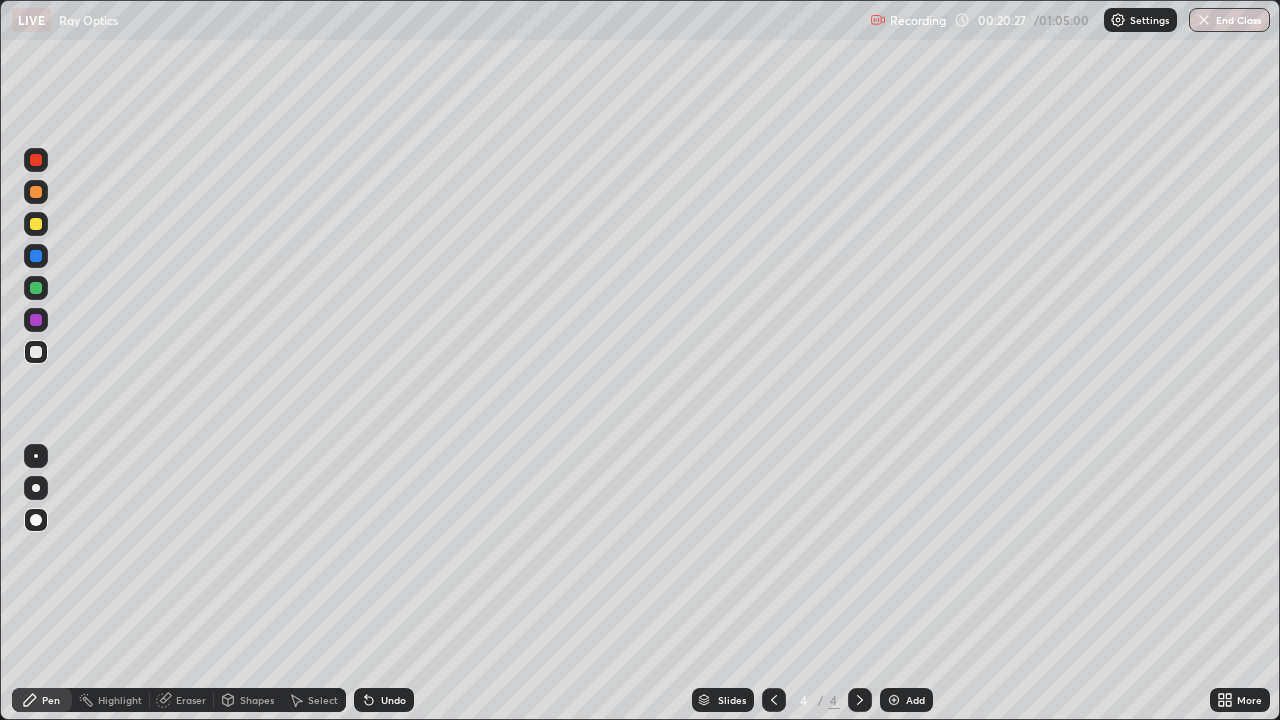 click on "Undo" at bounding box center [393, 700] 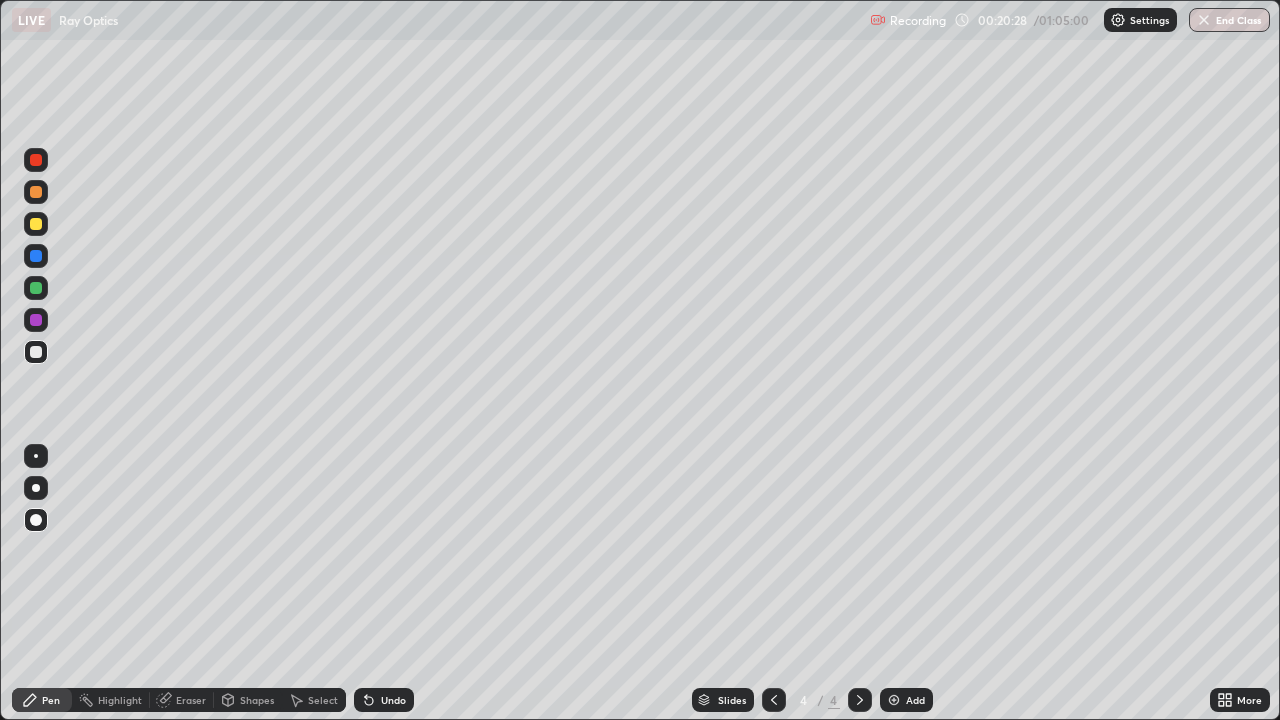 click on "Undo" at bounding box center (384, 700) 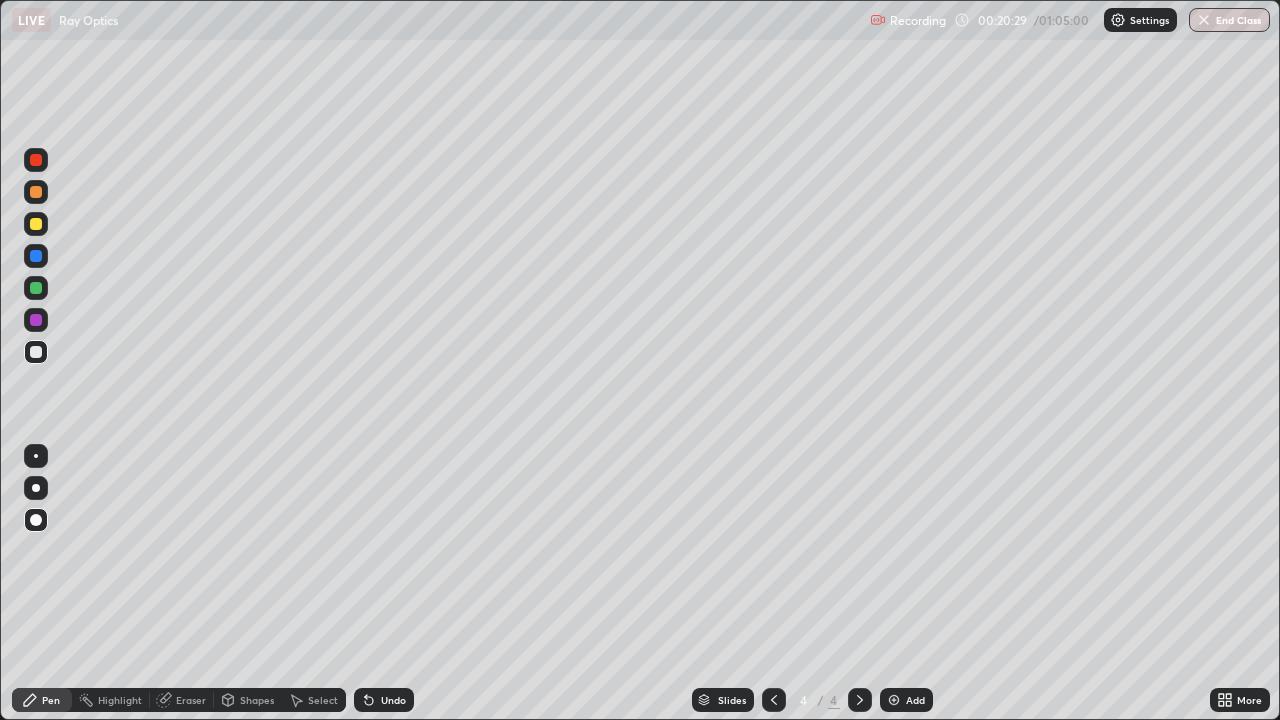 click on "Undo" at bounding box center [384, 700] 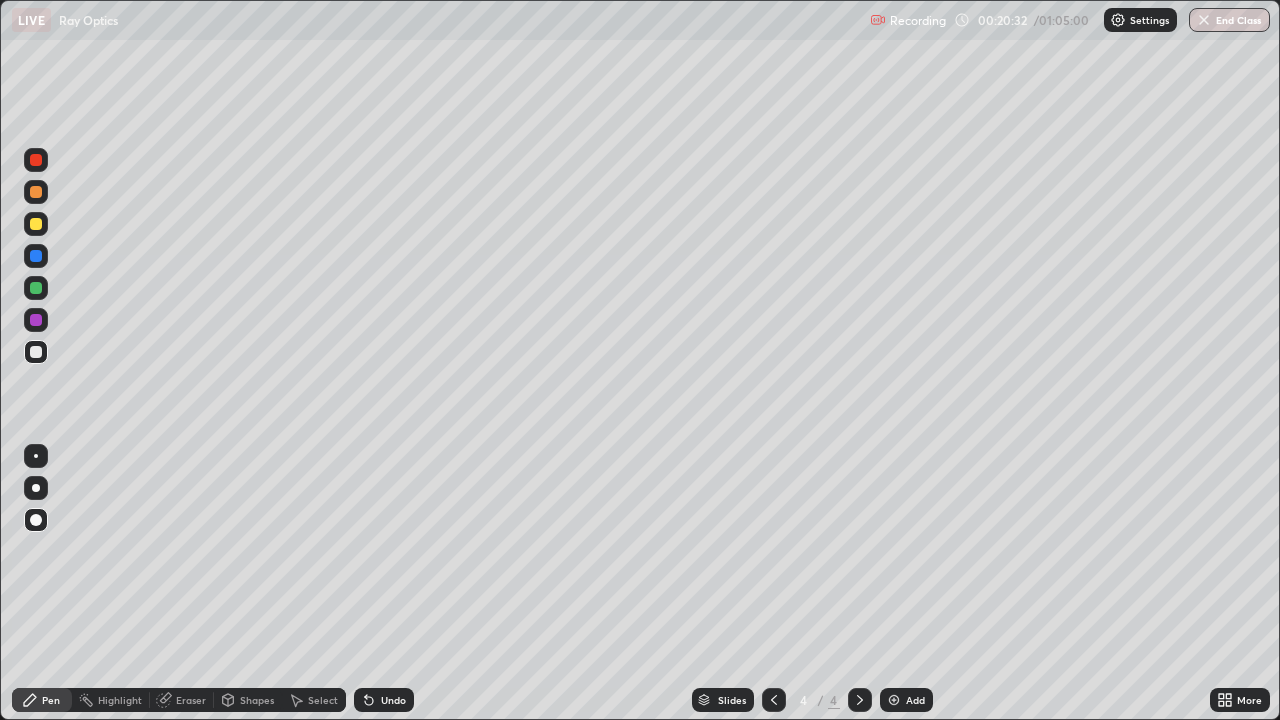 click at bounding box center [36, 160] 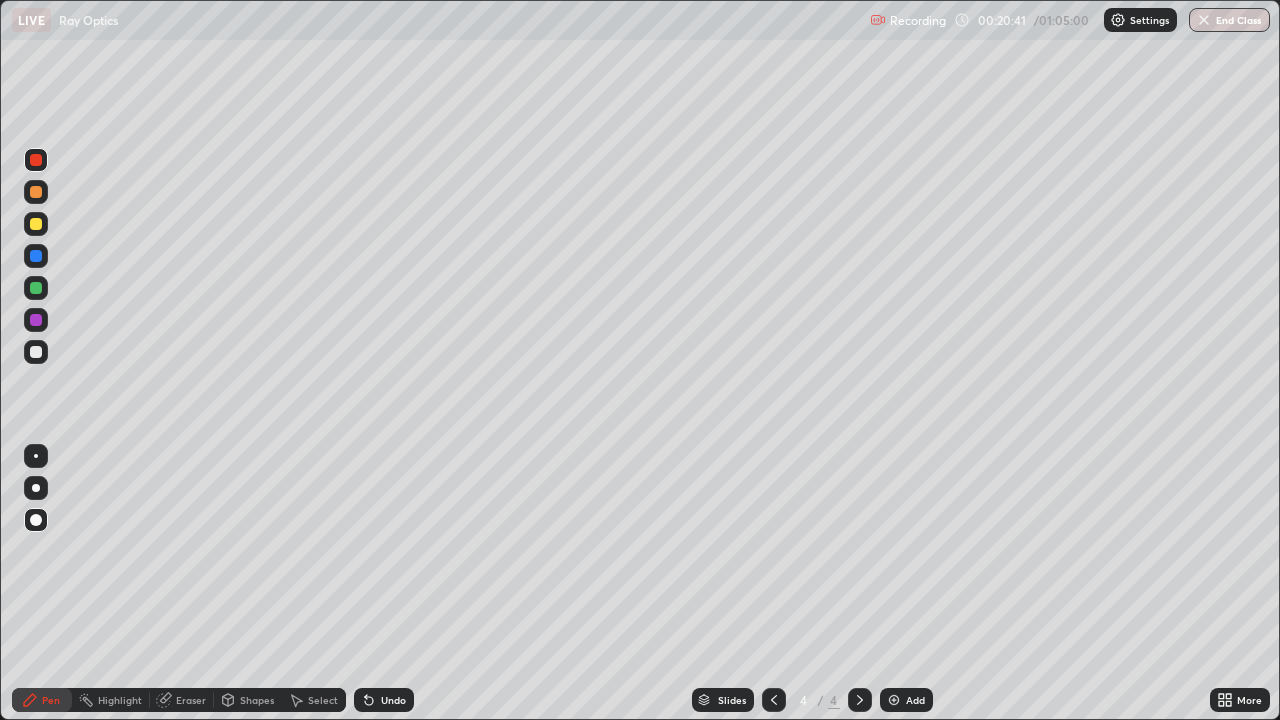 click on "Eraser" at bounding box center [191, 700] 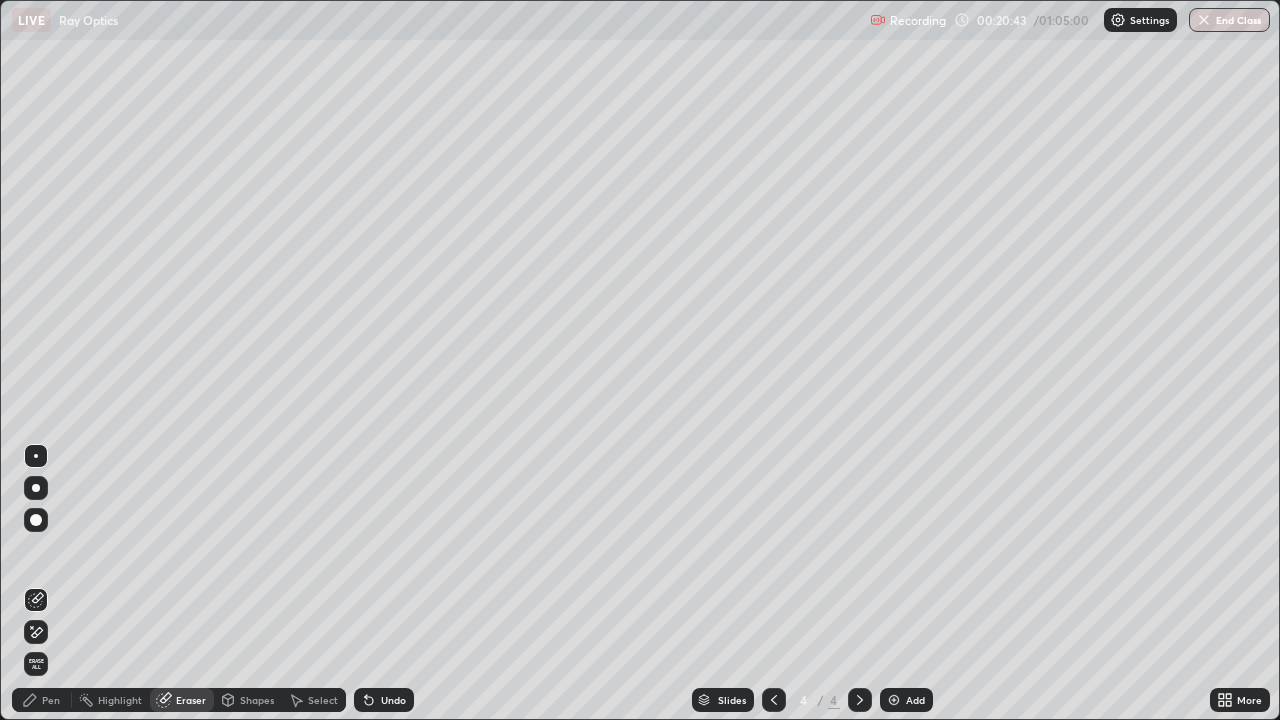 click on "Undo" at bounding box center (393, 700) 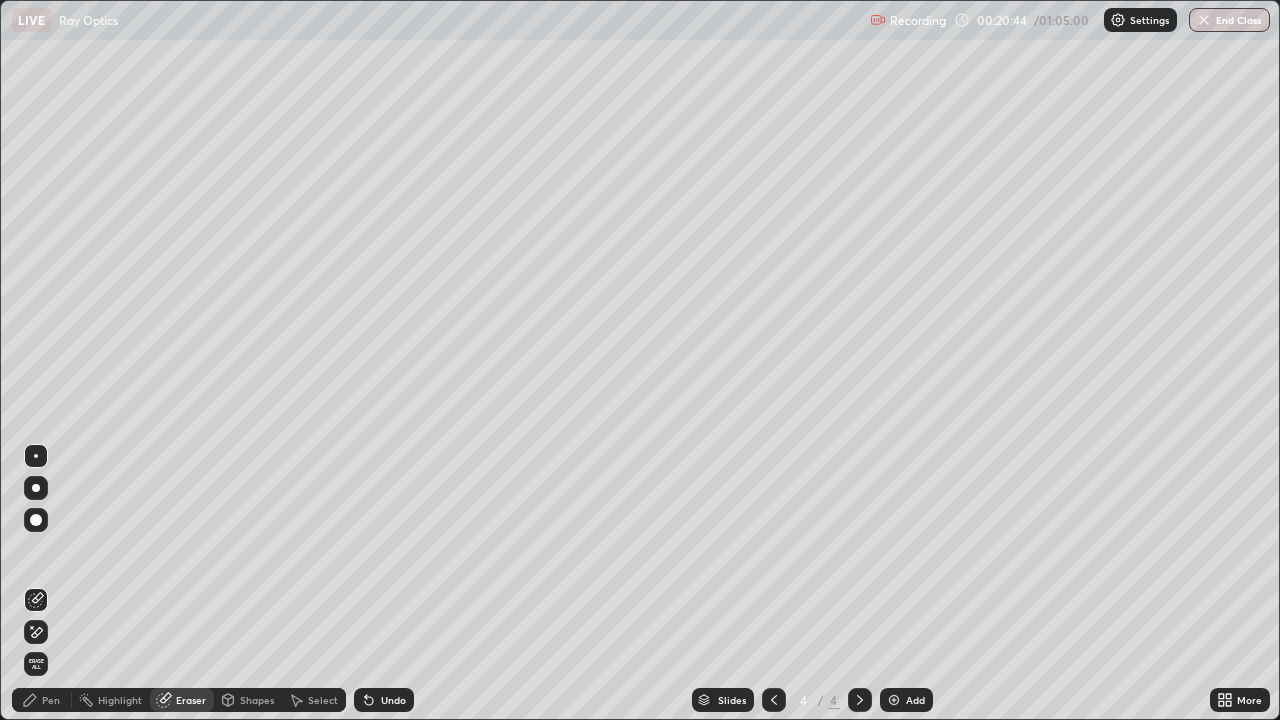 click on "Pen" at bounding box center (51, 700) 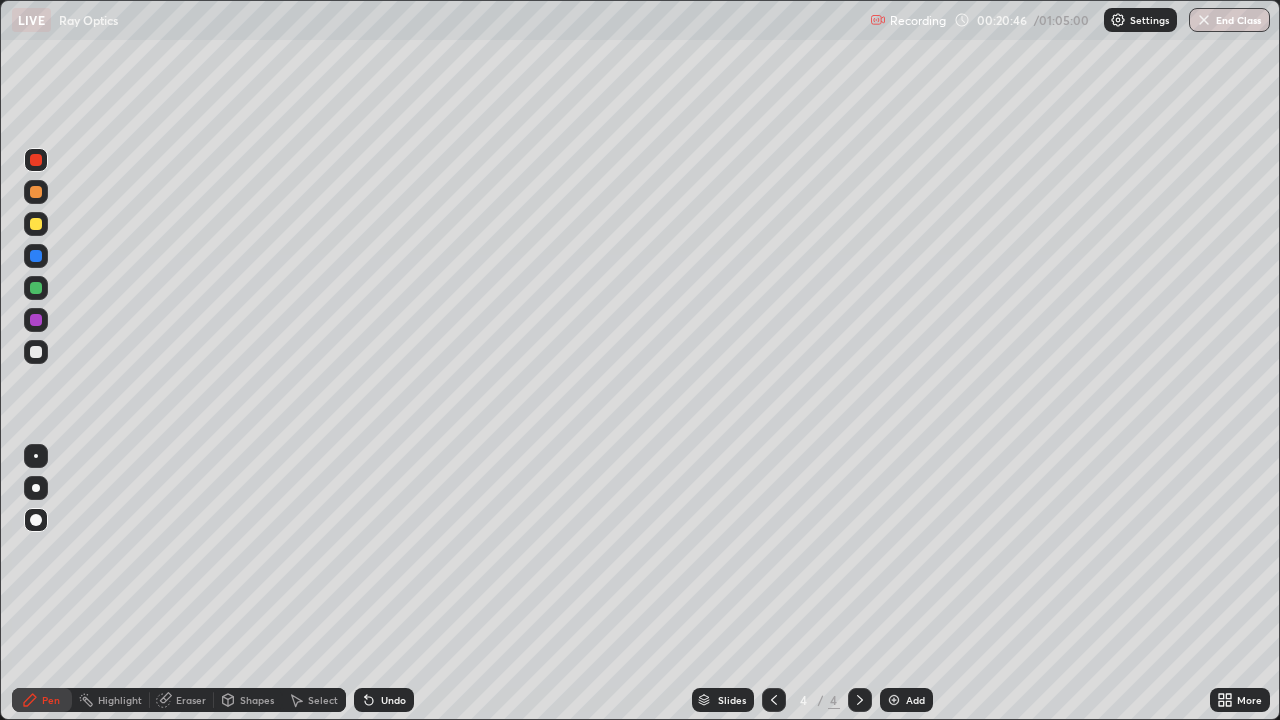 click at bounding box center (36, 352) 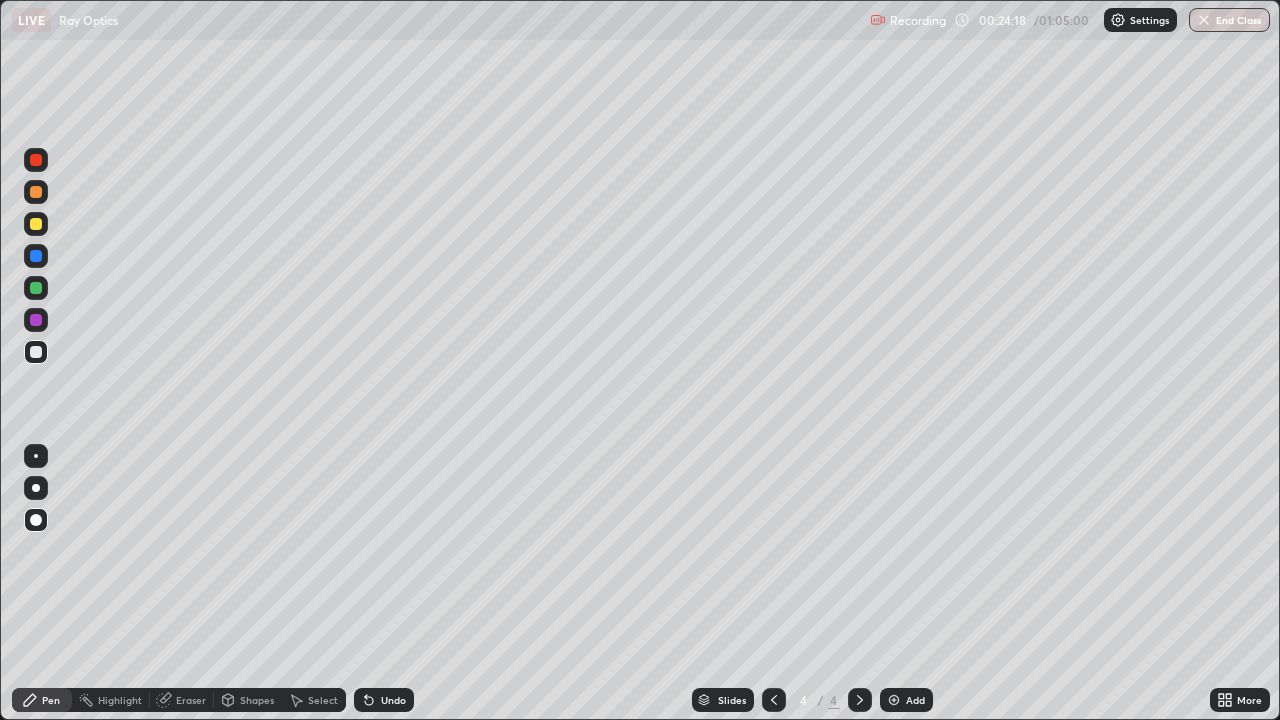 click 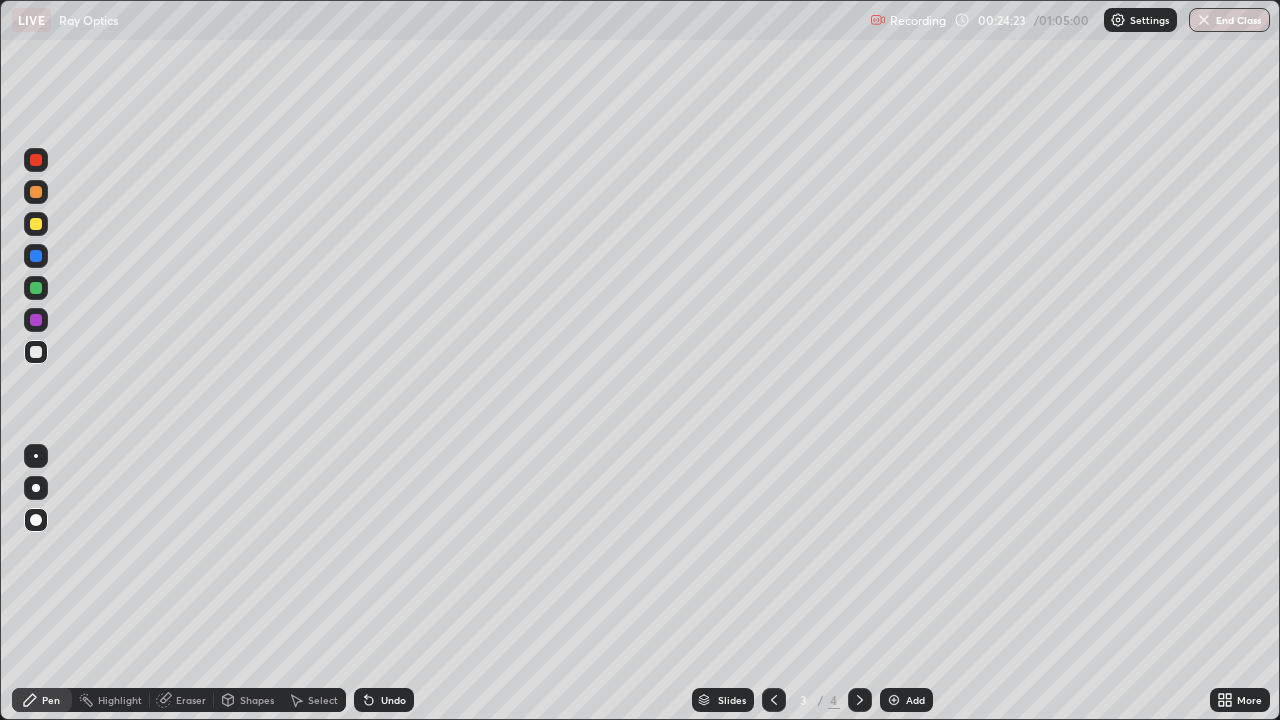 click 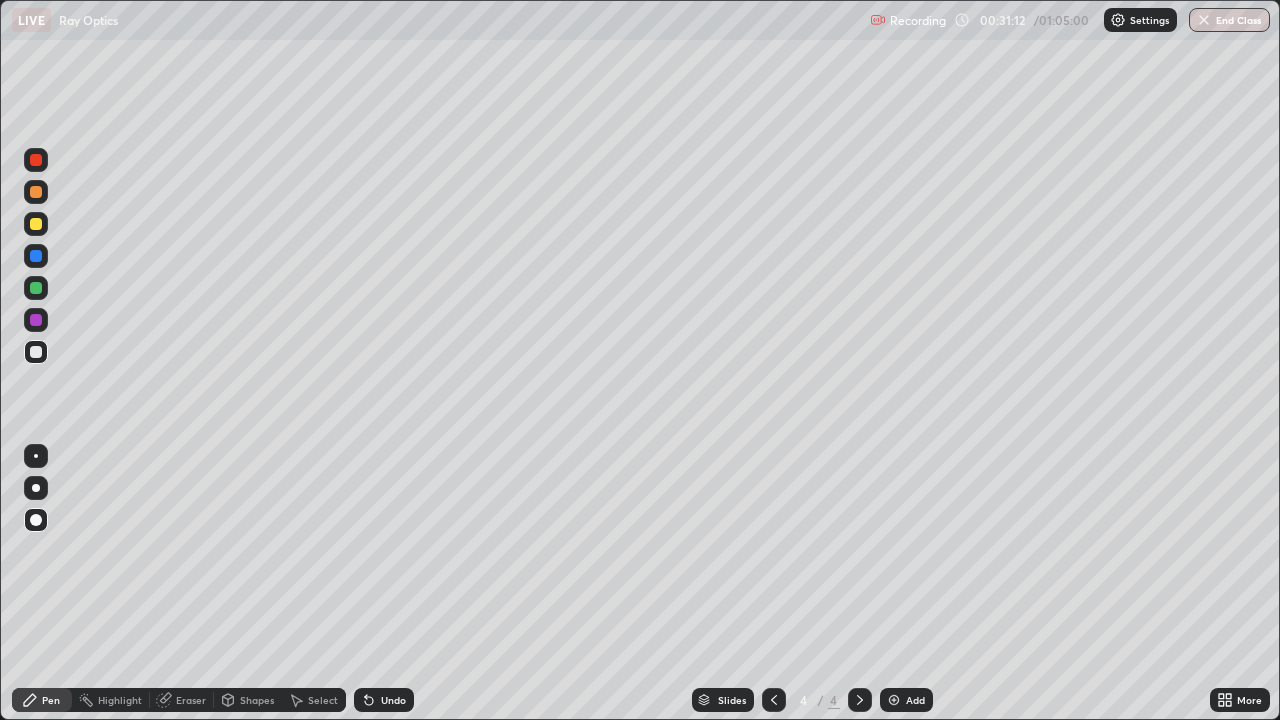 click on "End Class" at bounding box center [1229, 20] 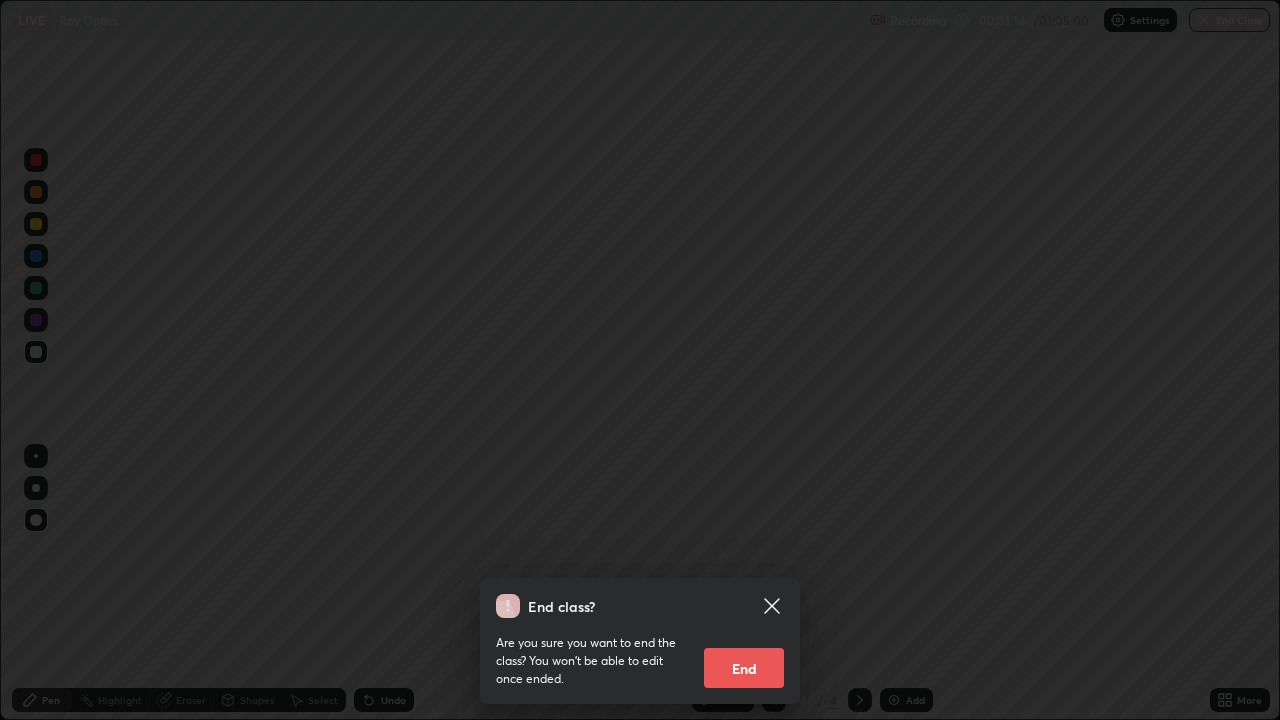 click on "End" at bounding box center (744, 668) 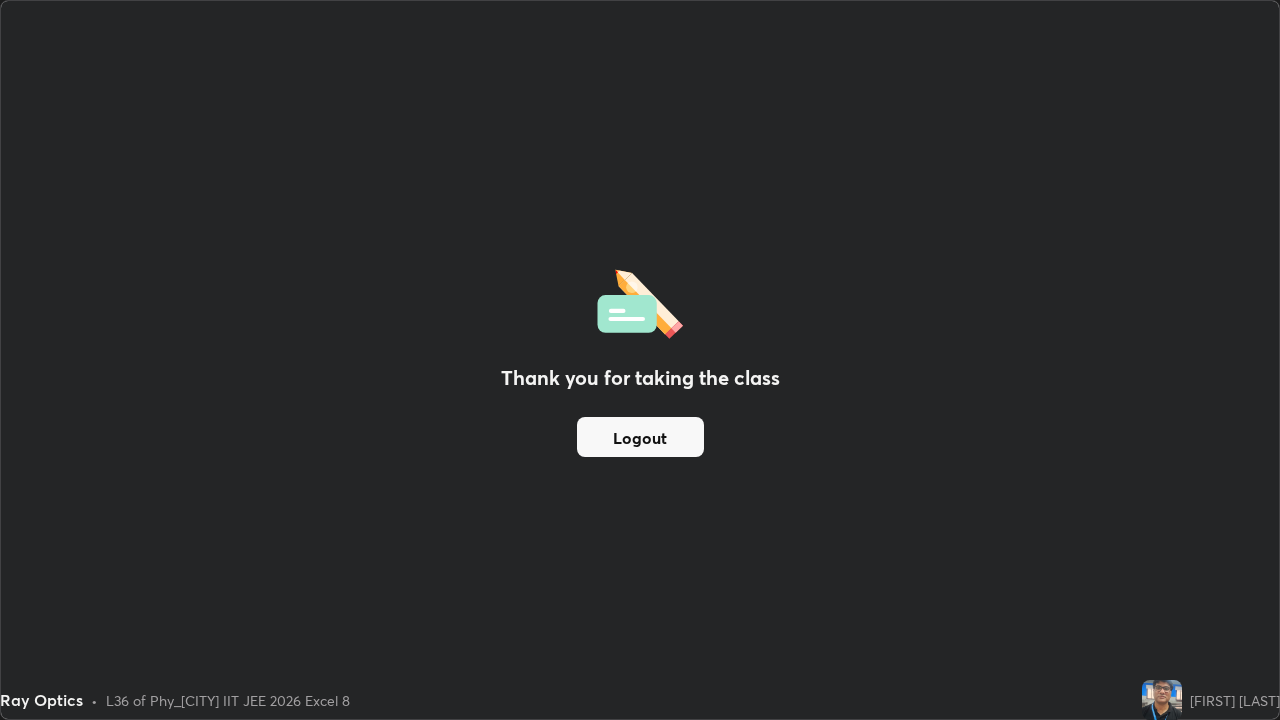 click on "Logout" at bounding box center (640, 437) 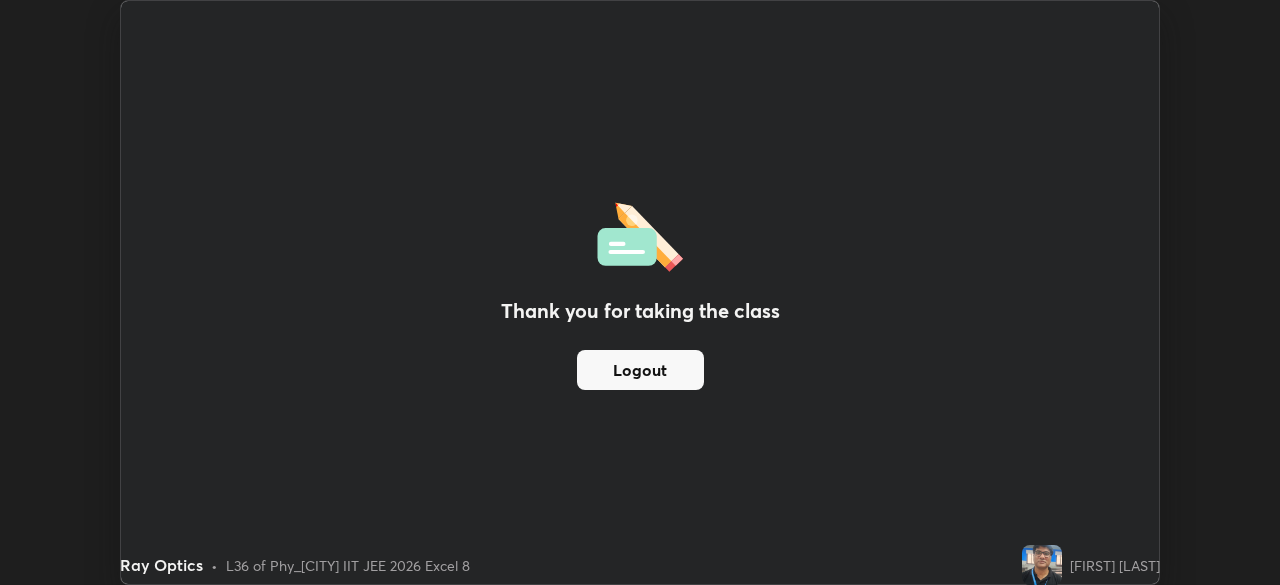 scroll, scrollTop: 585, scrollLeft: 1280, axis: both 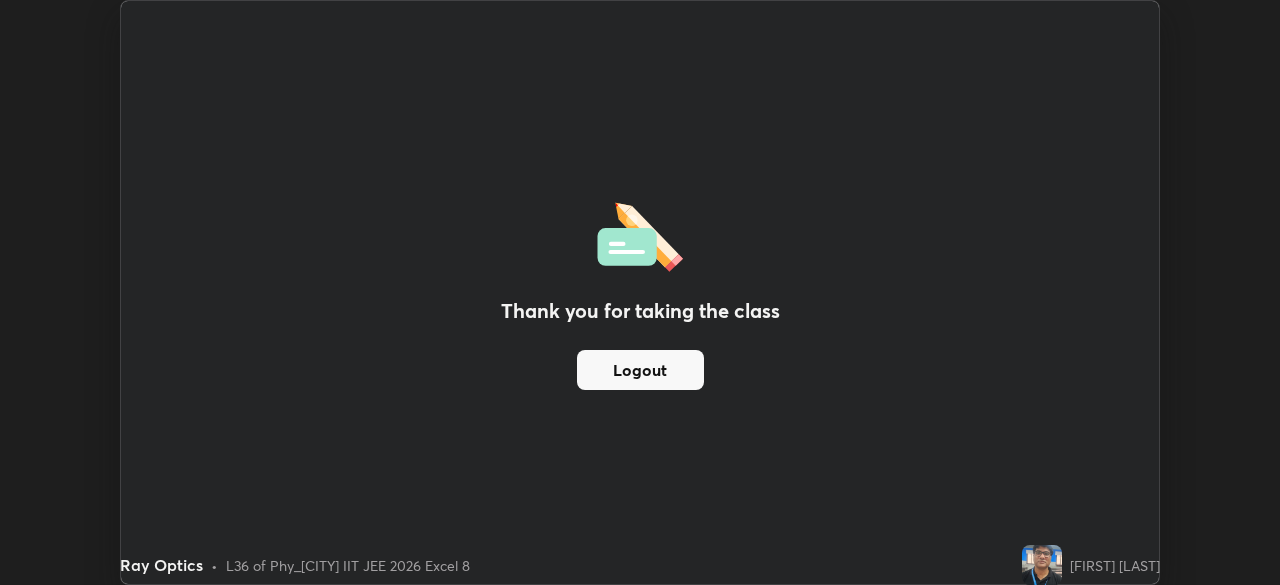 click on "Logout" at bounding box center [640, 370] 